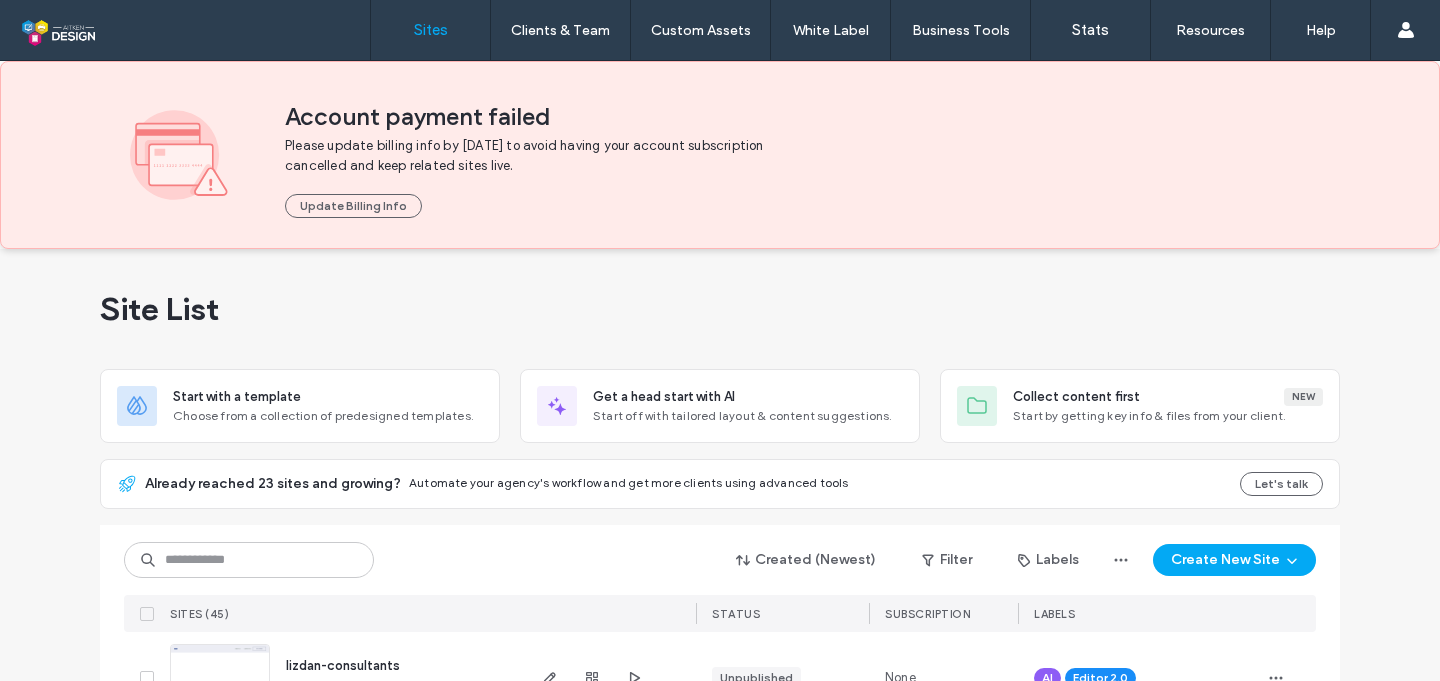 scroll, scrollTop: 0, scrollLeft: 0, axis: both 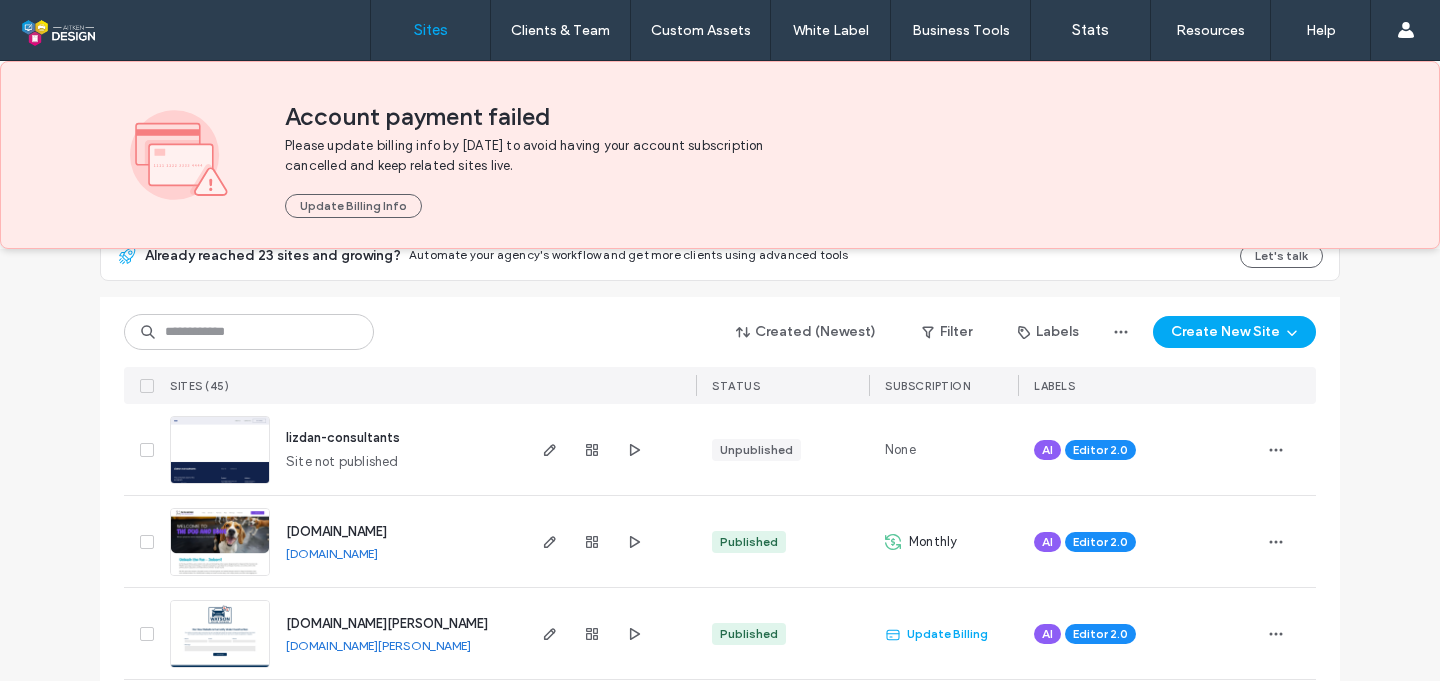 click 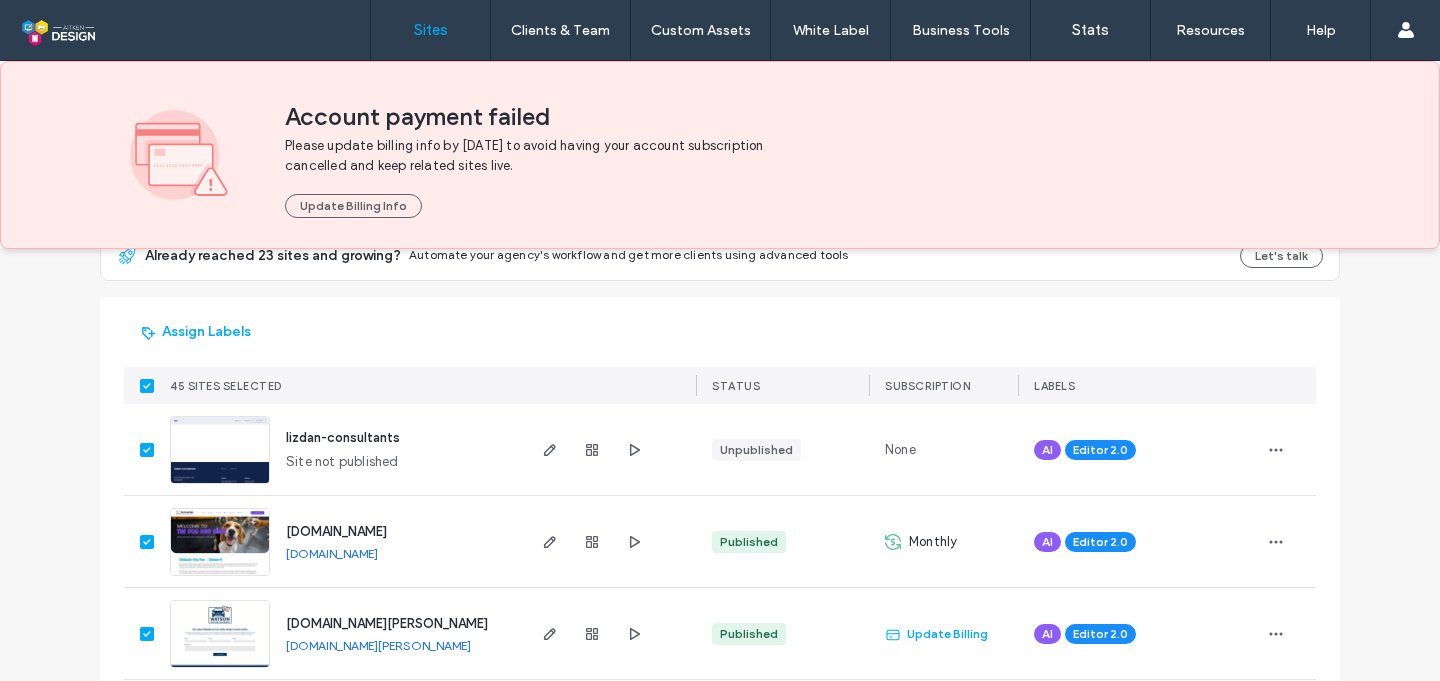 click 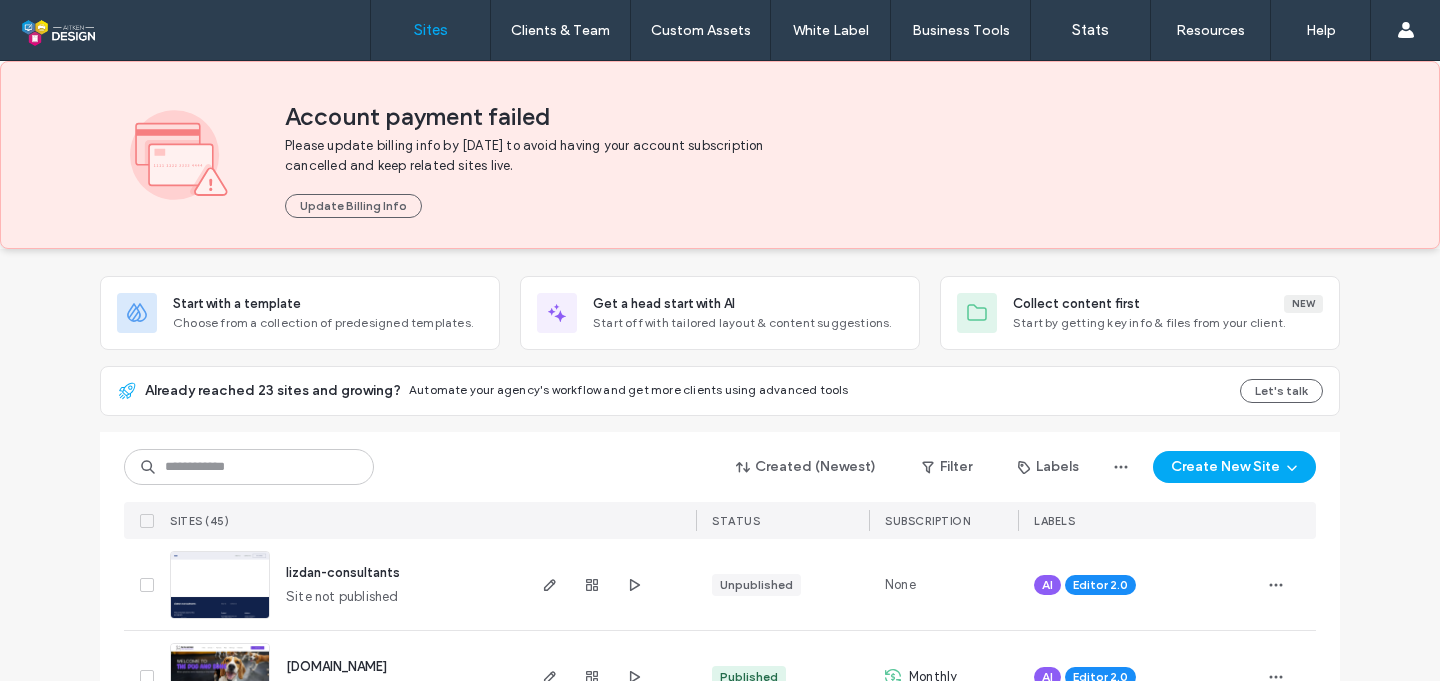 scroll, scrollTop: 100, scrollLeft: 0, axis: vertical 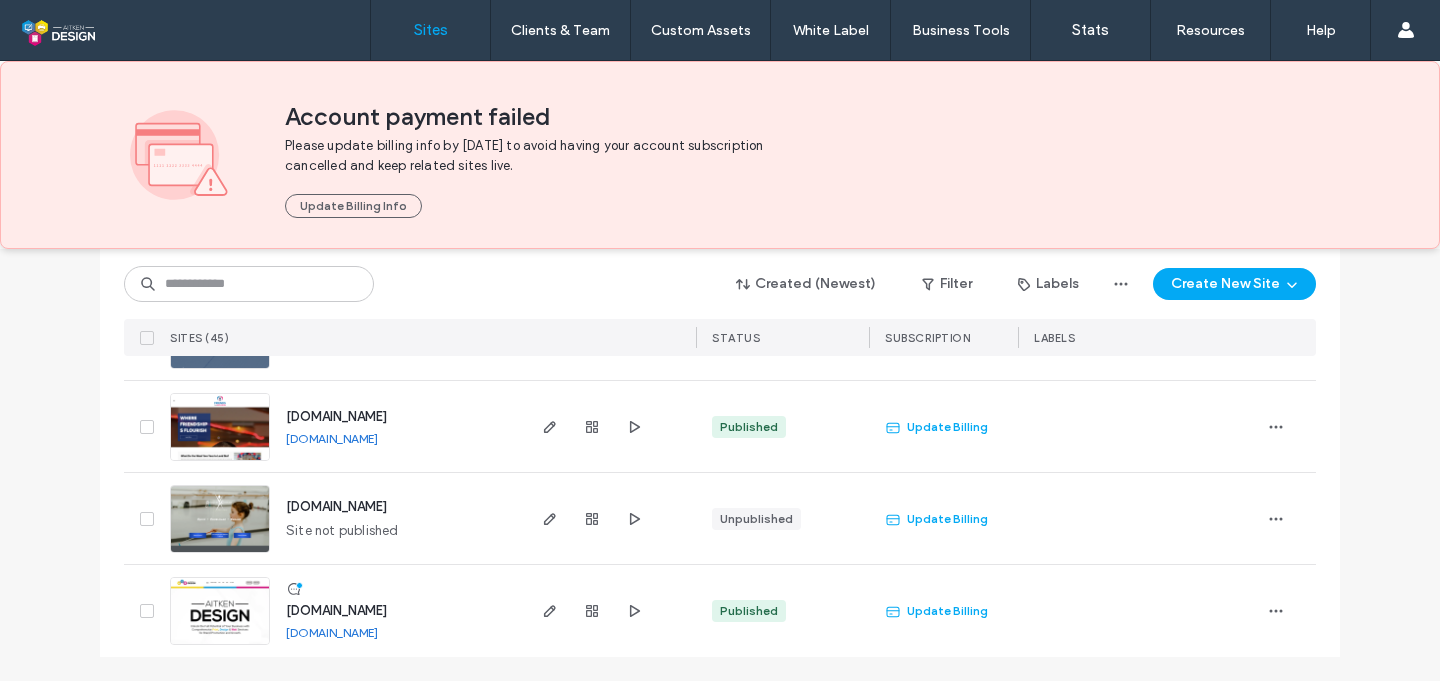 click at bounding box center [147, 611] 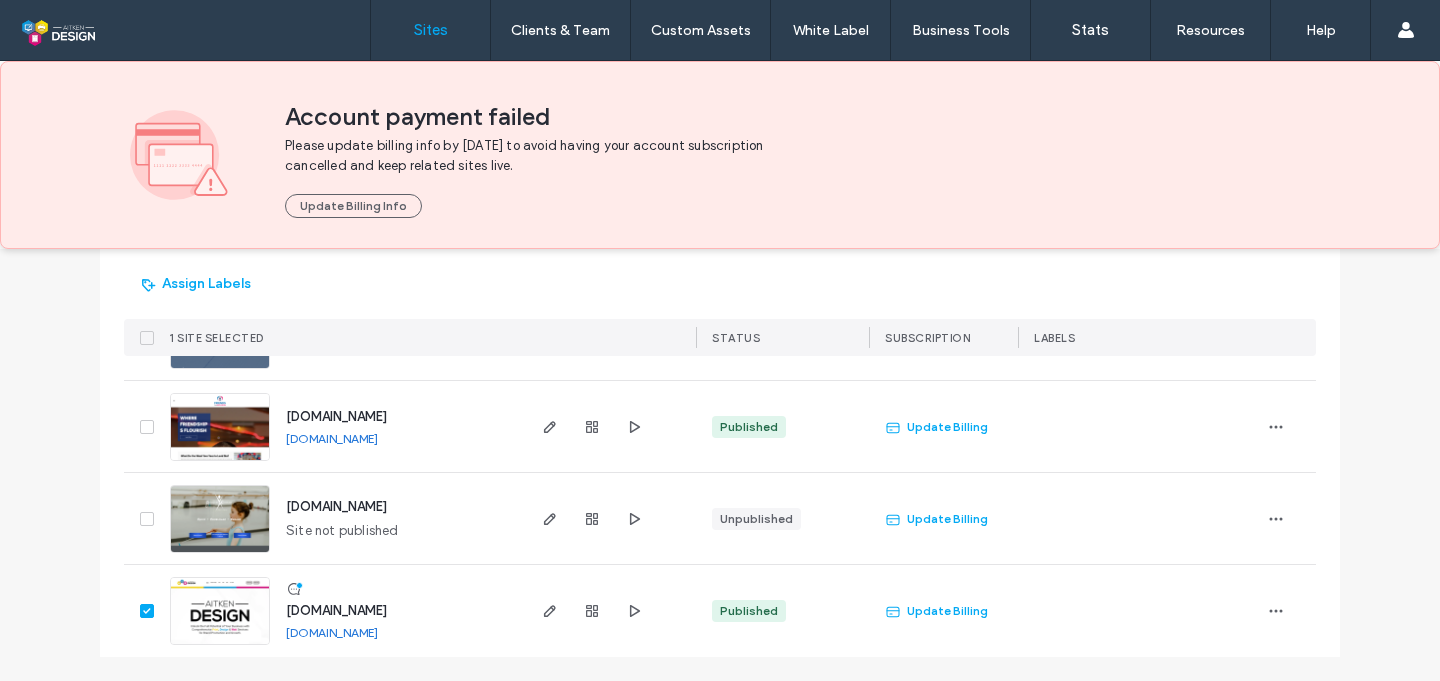 click at bounding box center (147, 427) 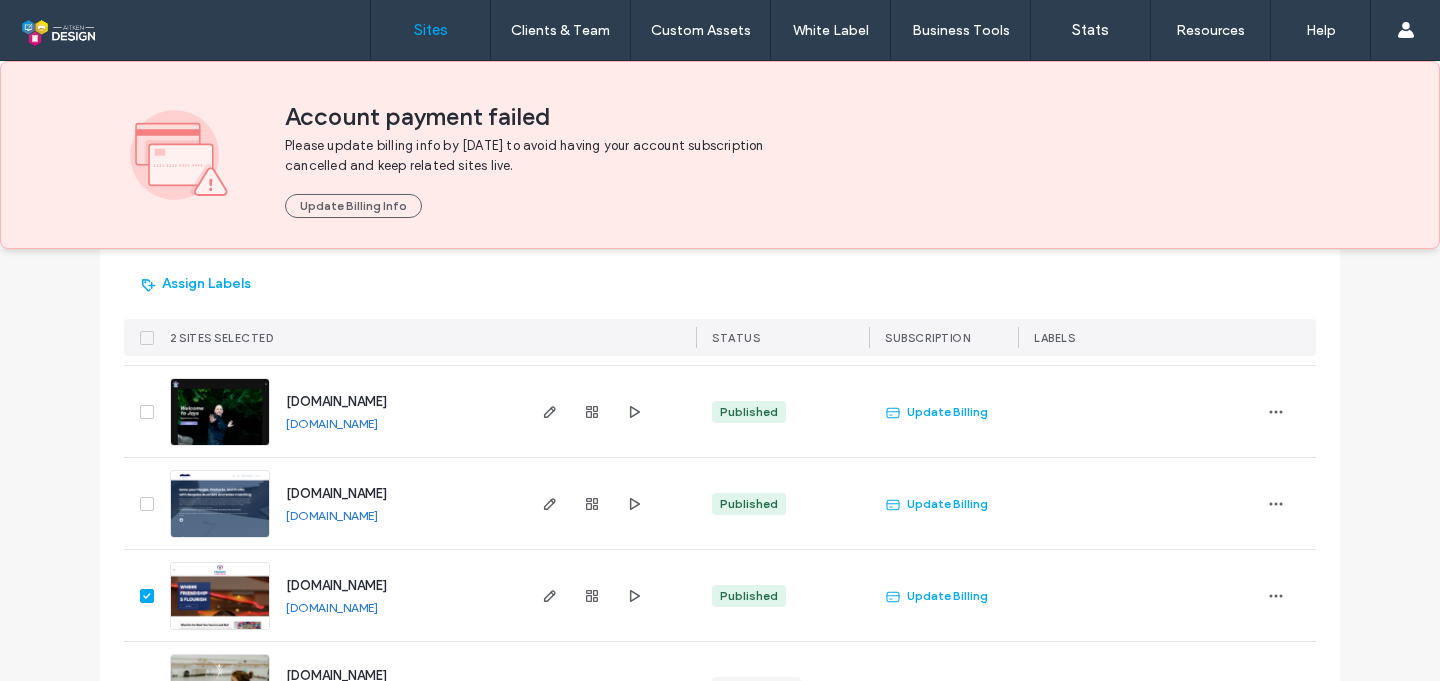 scroll, scrollTop: 3948, scrollLeft: 0, axis: vertical 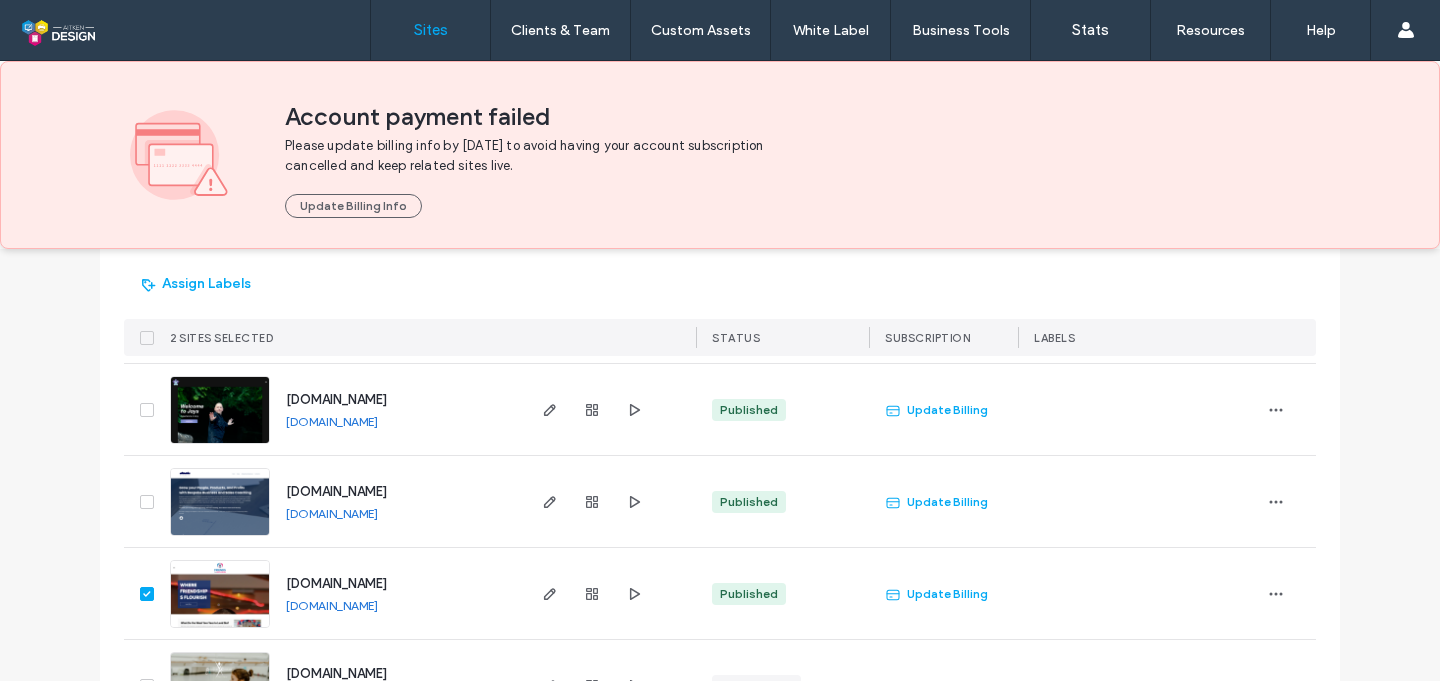 click 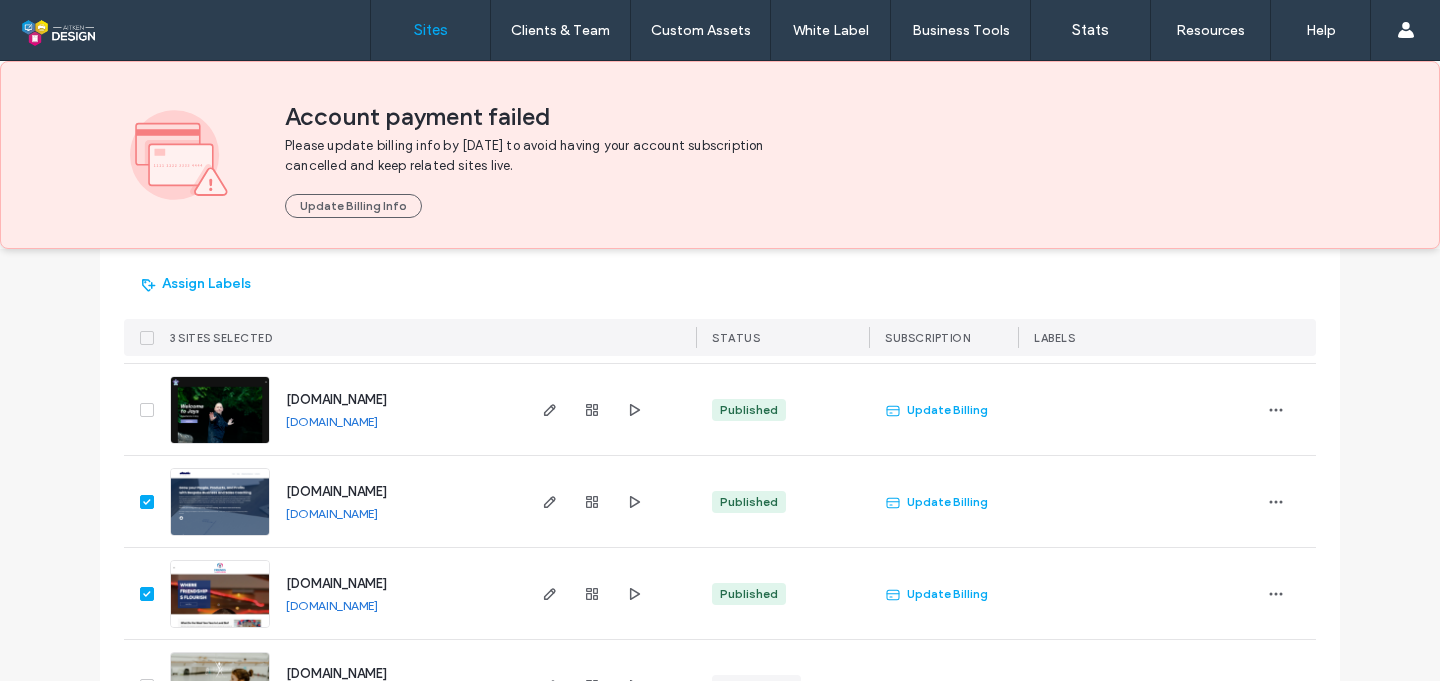 click at bounding box center [147, 410] 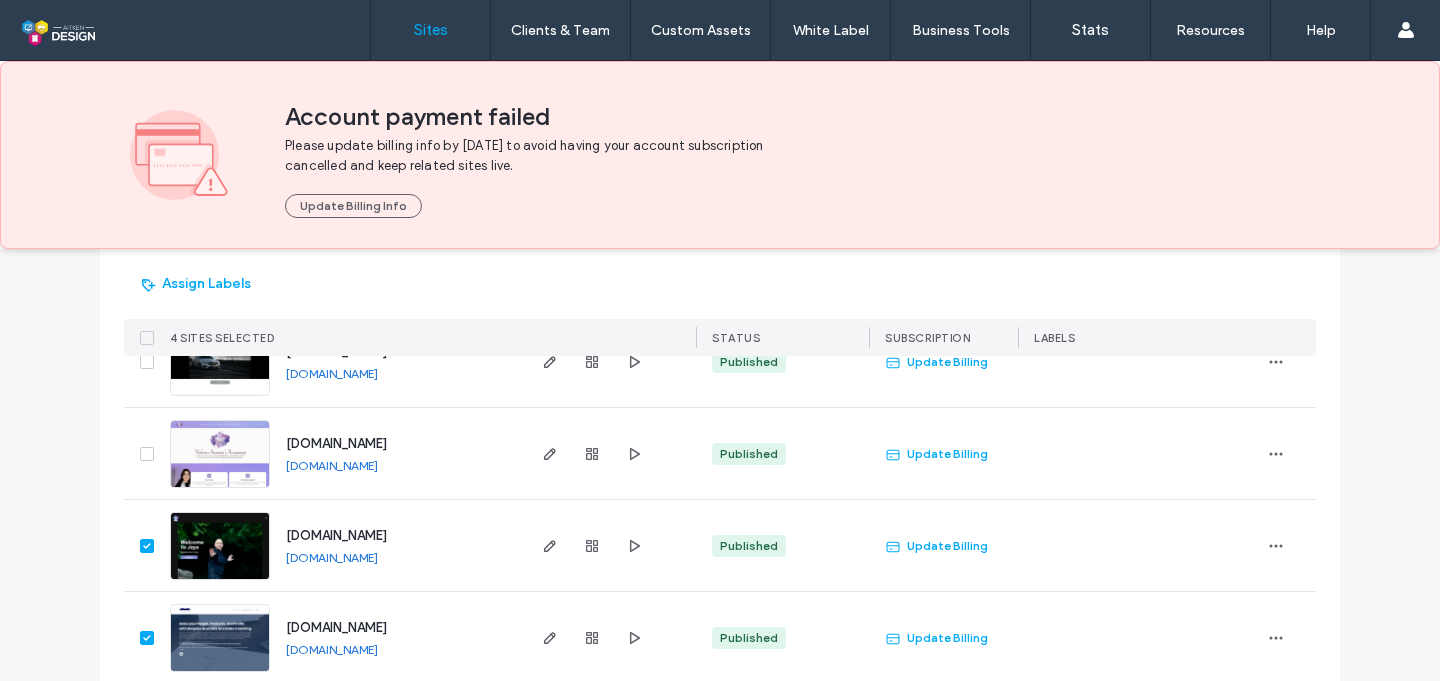 scroll, scrollTop: 3794, scrollLeft: 0, axis: vertical 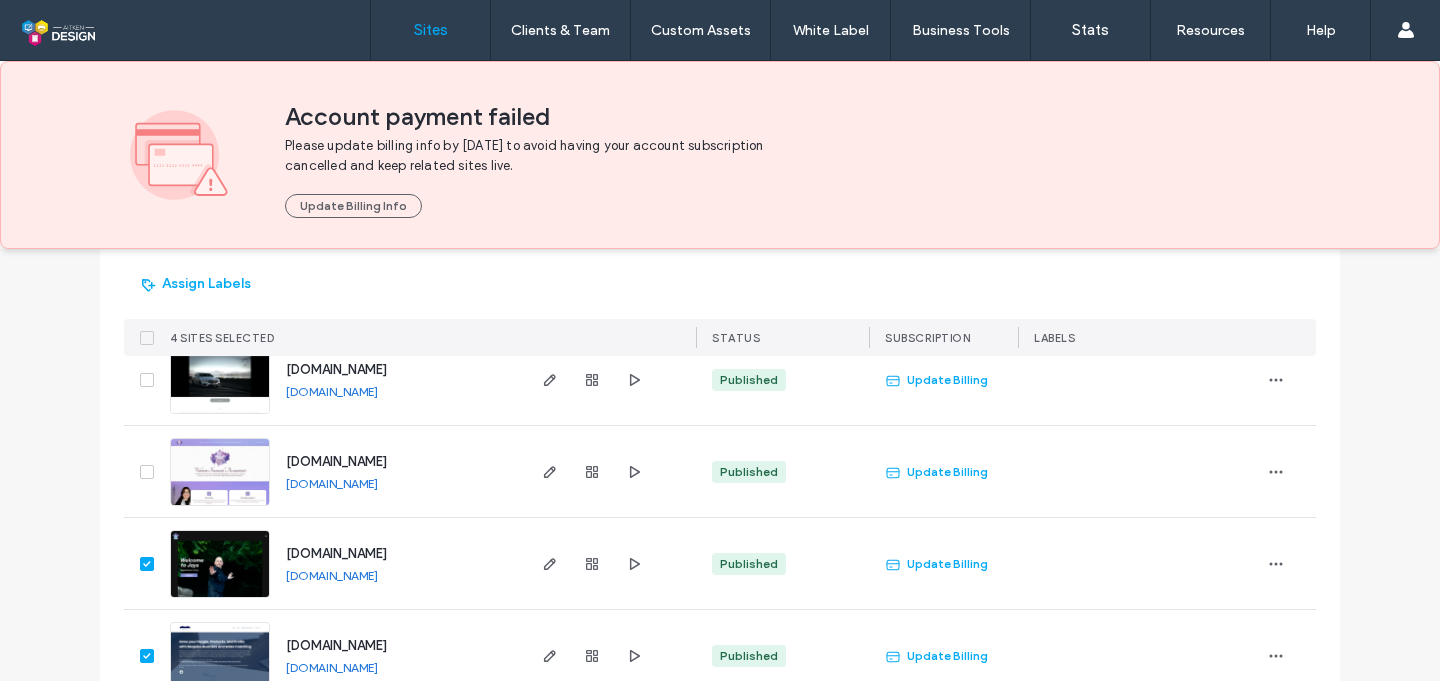 click at bounding box center (147, 472) 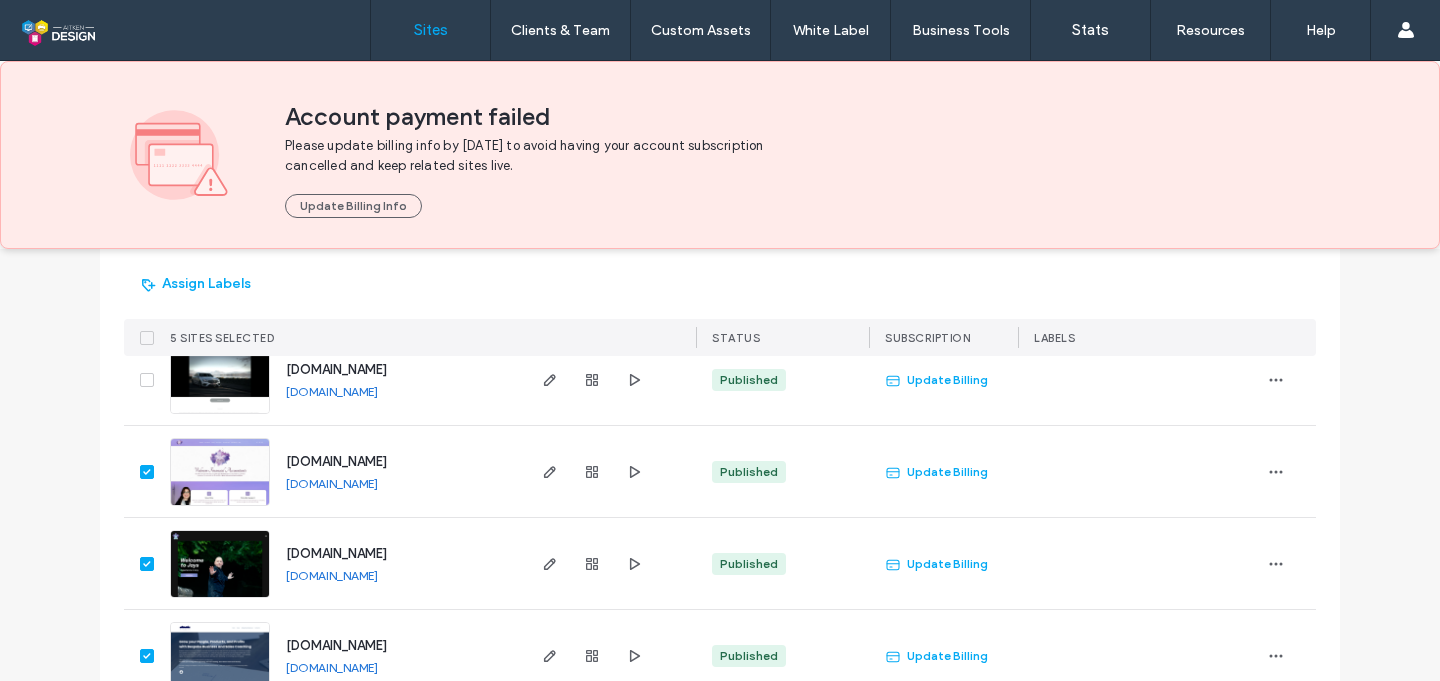 click at bounding box center (147, 380) 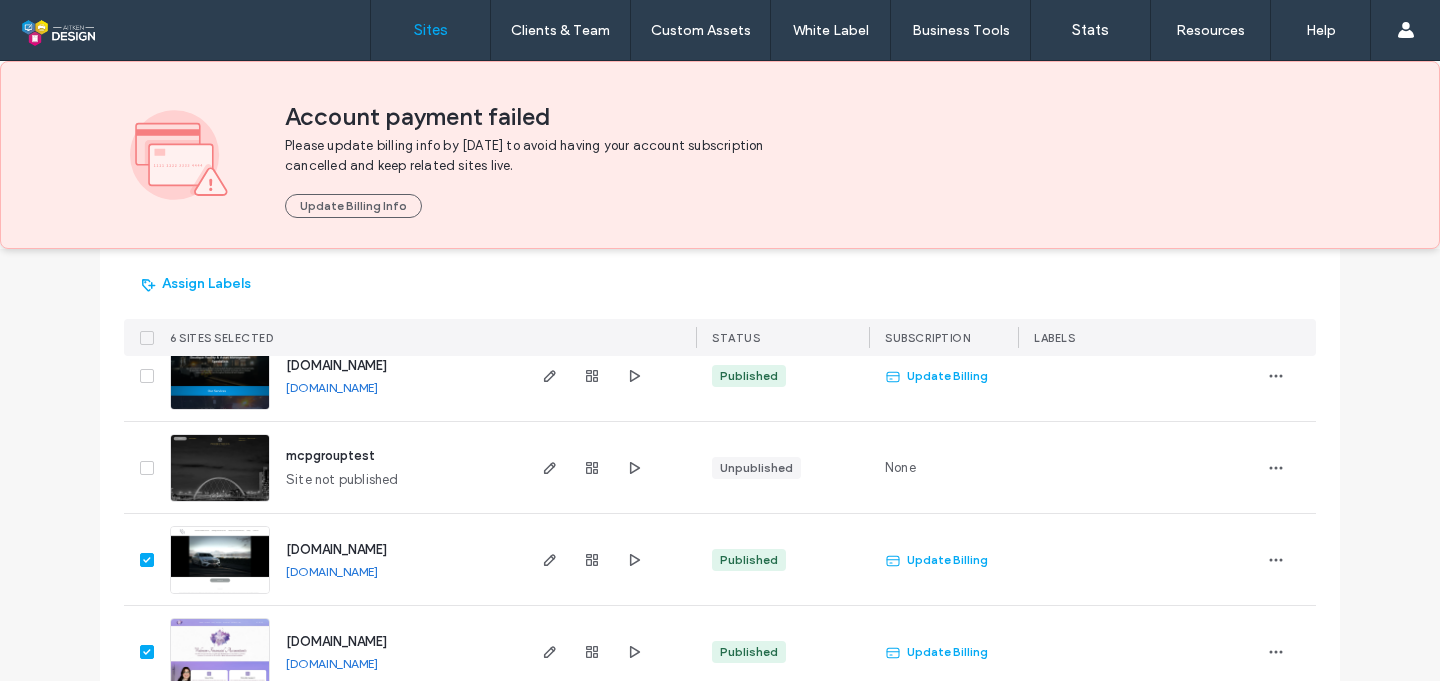 scroll, scrollTop: 3602, scrollLeft: 0, axis: vertical 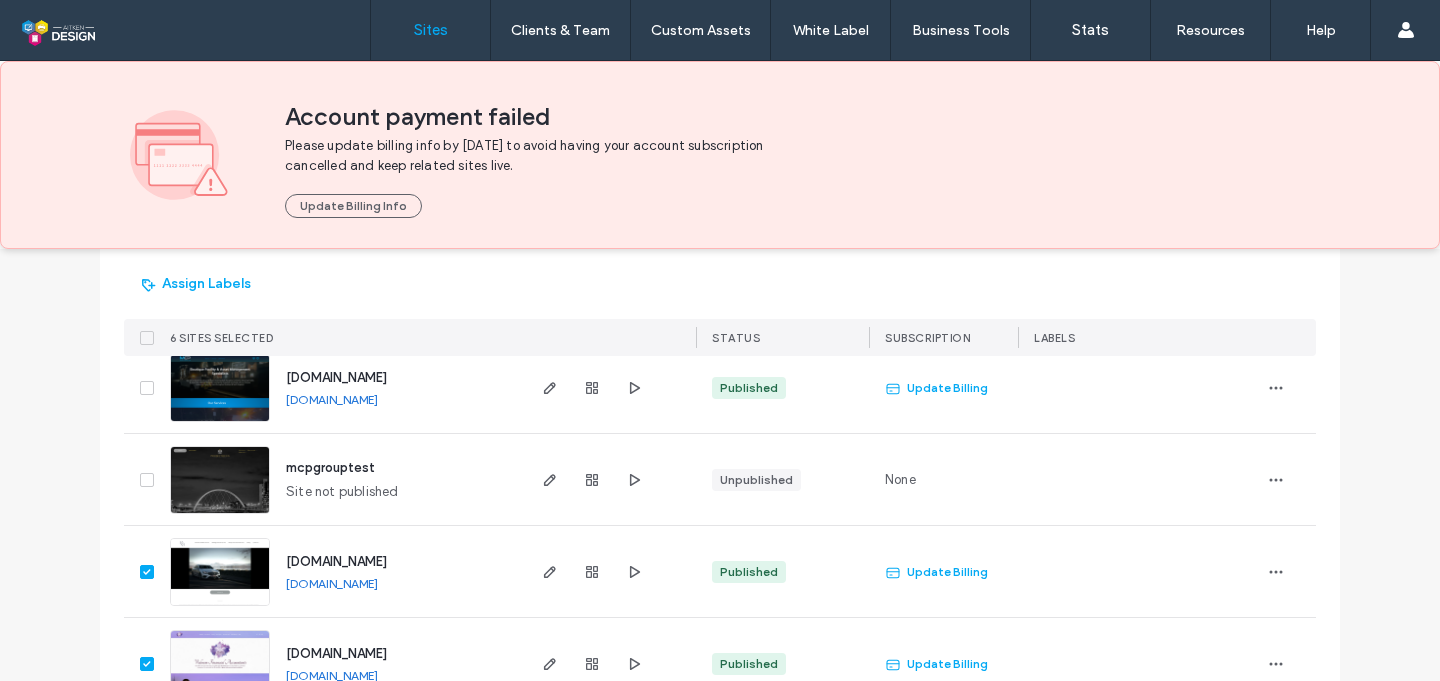 click 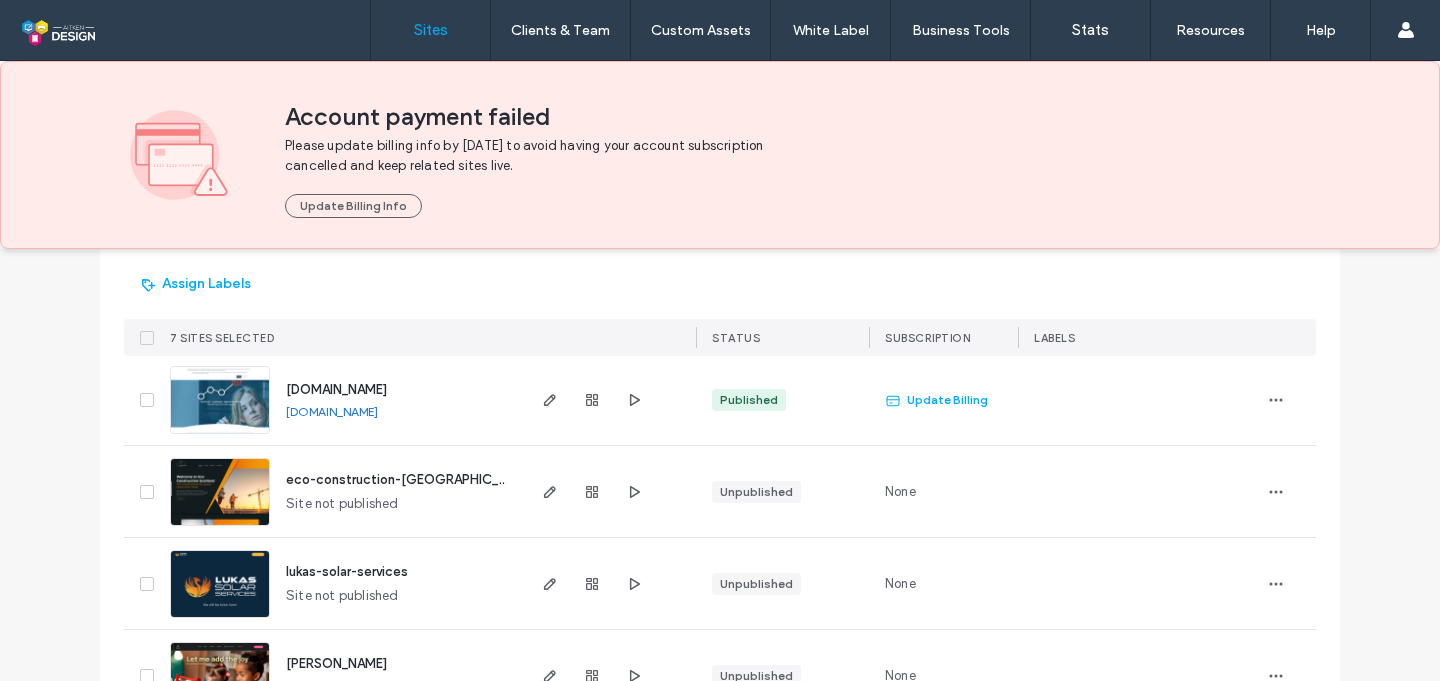 scroll, scrollTop: 3056, scrollLeft: 0, axis: vertical 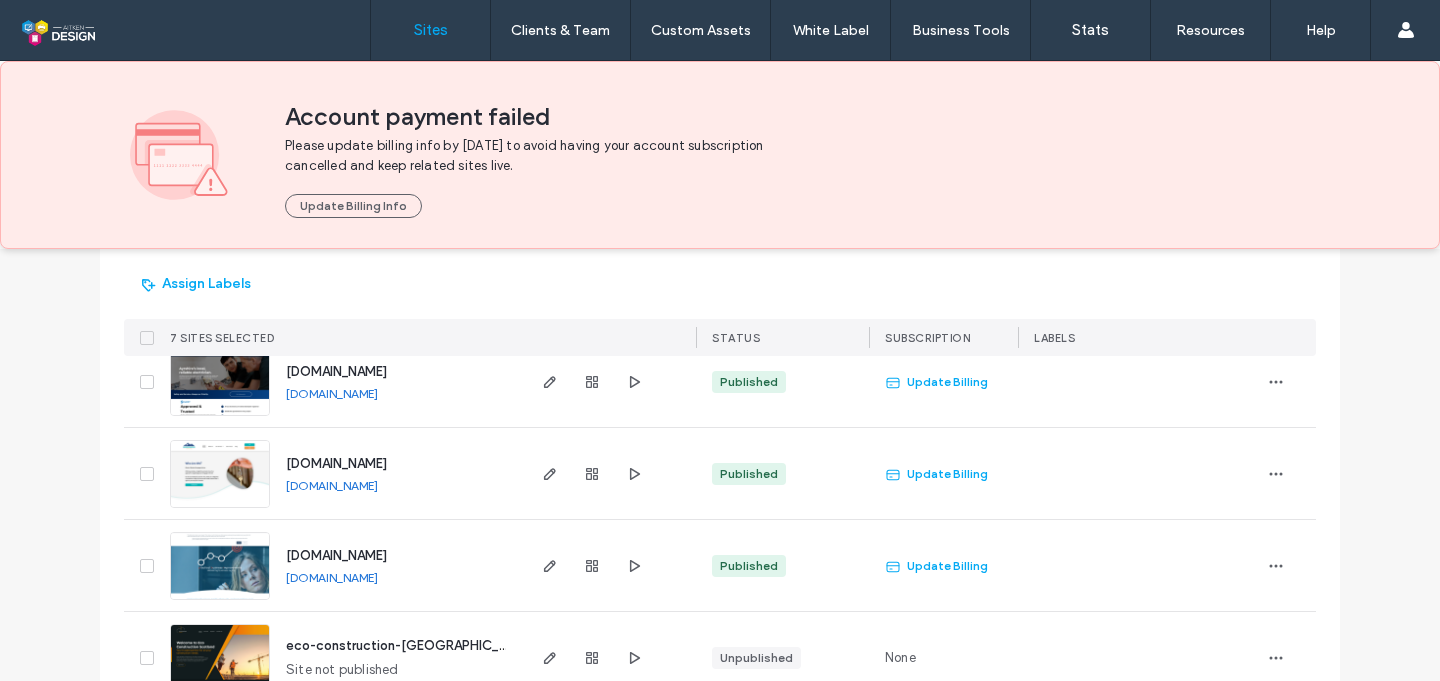 click at bounding box center [147, 566] 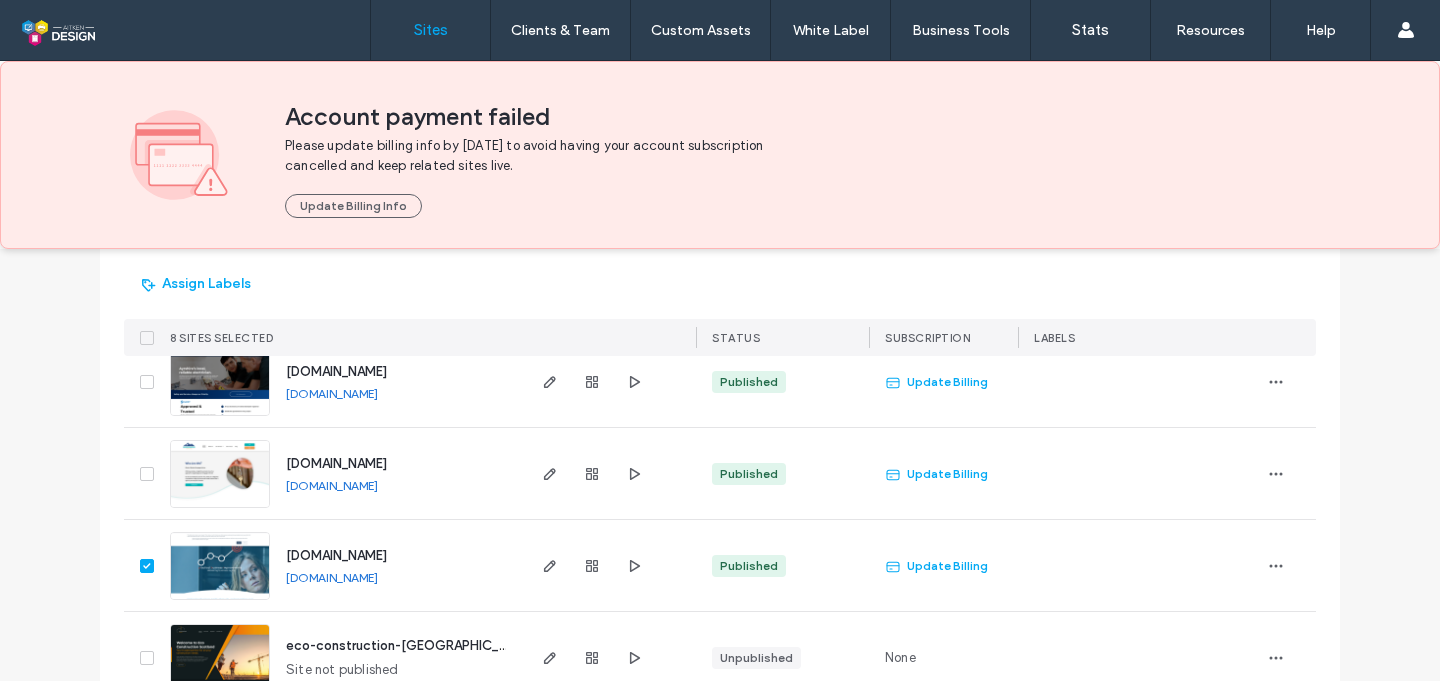 click at bounding box center (147, 474) 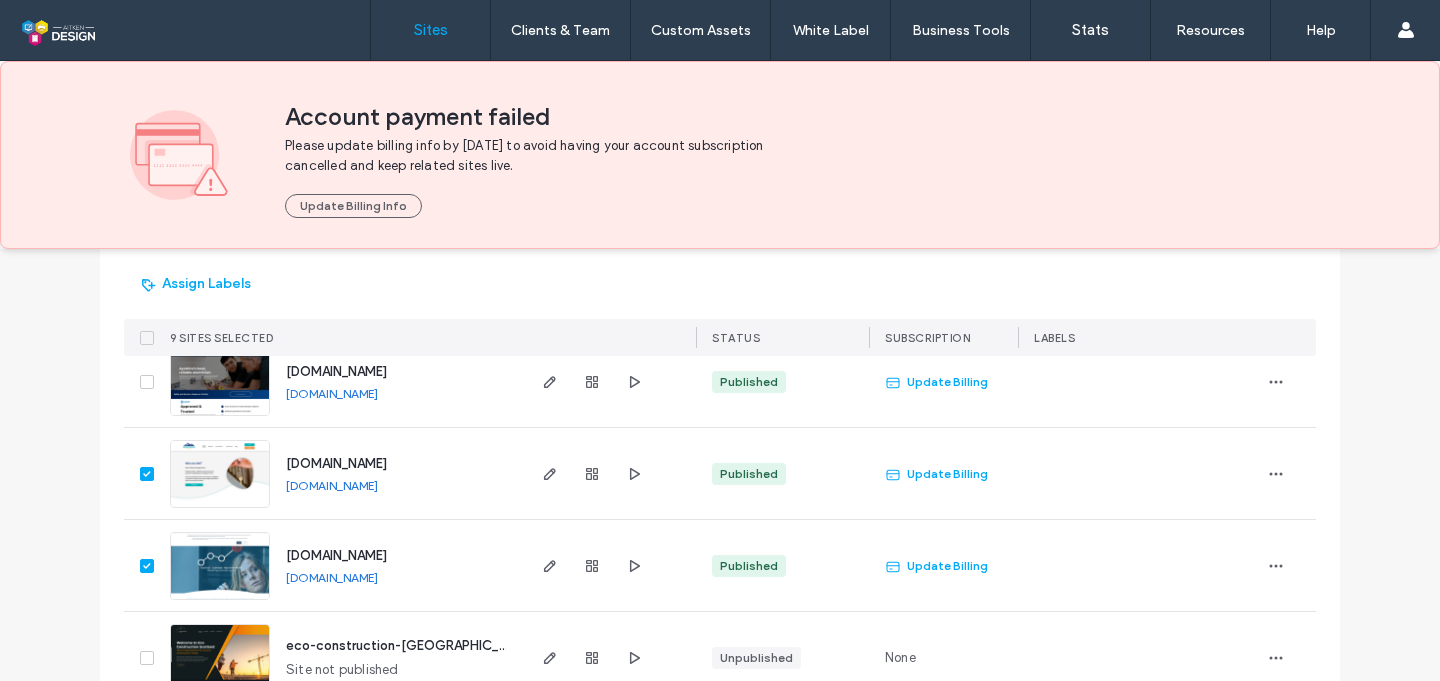 click 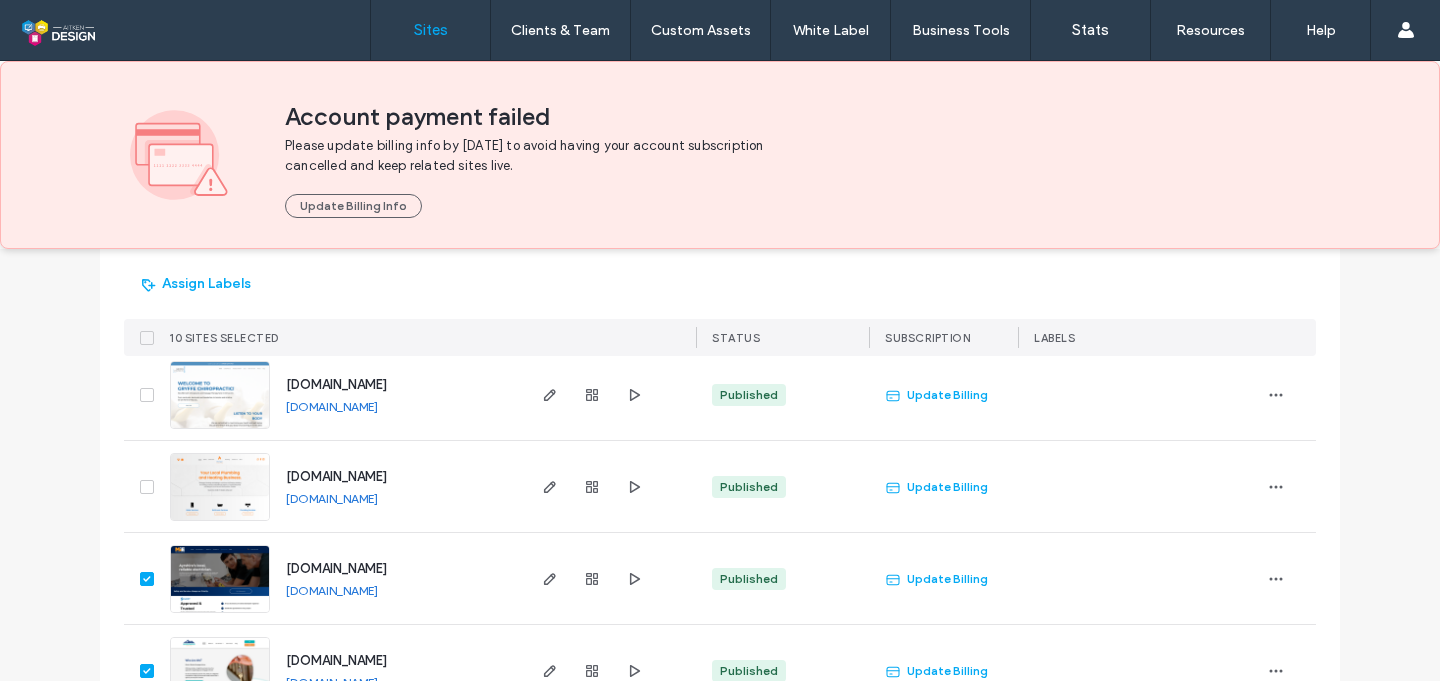 scroll, scrollTop: 2831, scrollLeft: 0, axis: vertical 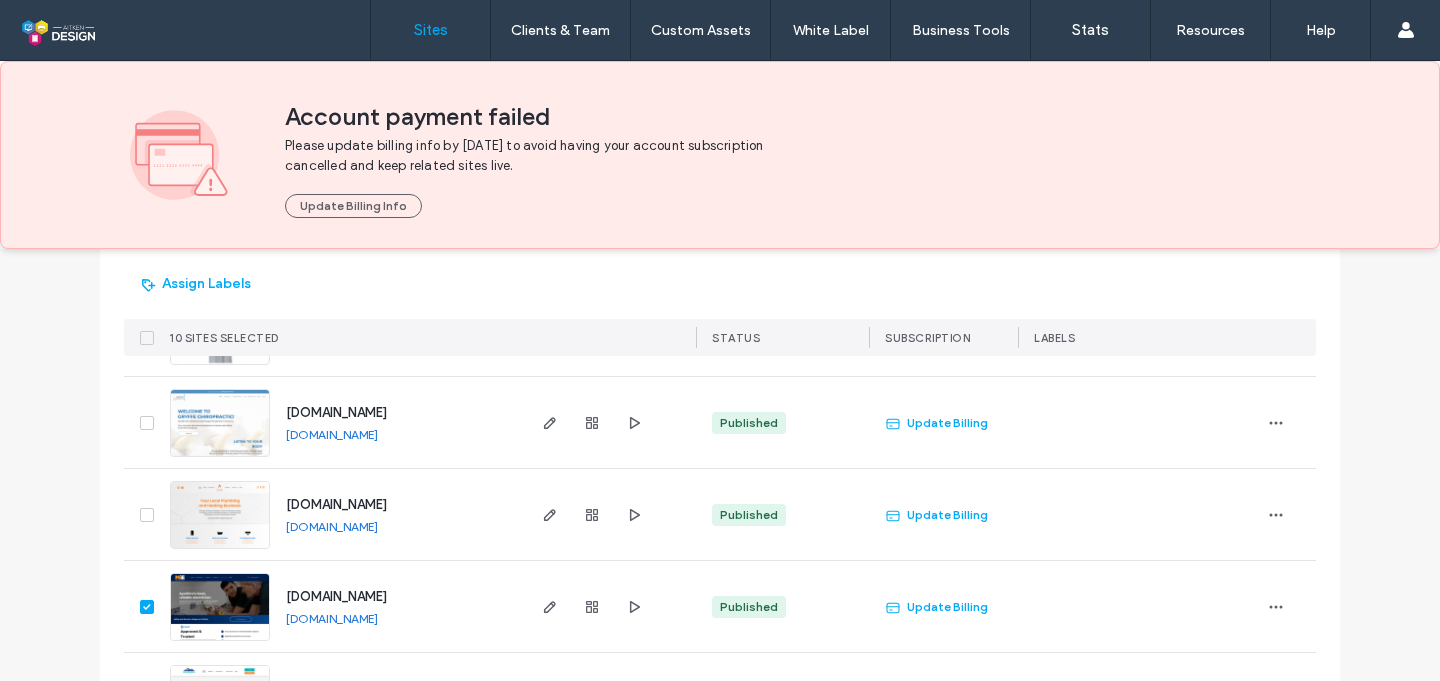 click 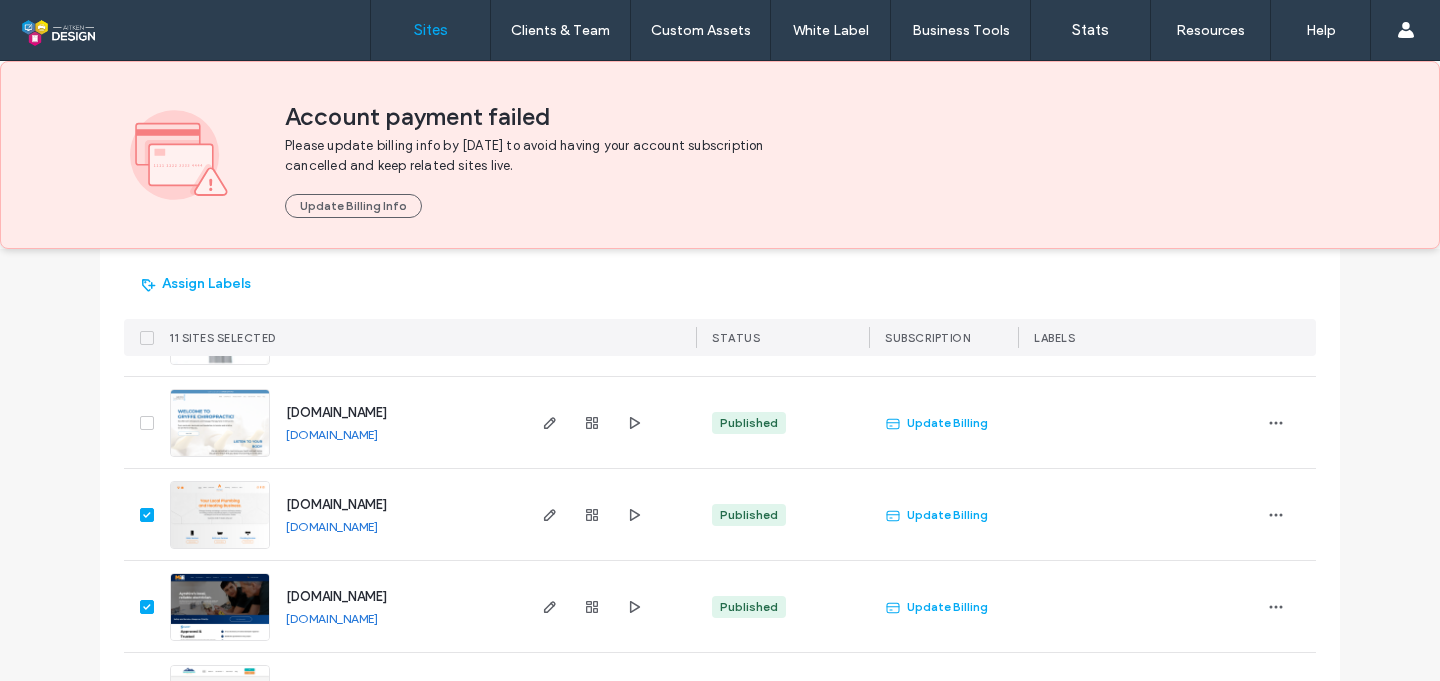 click 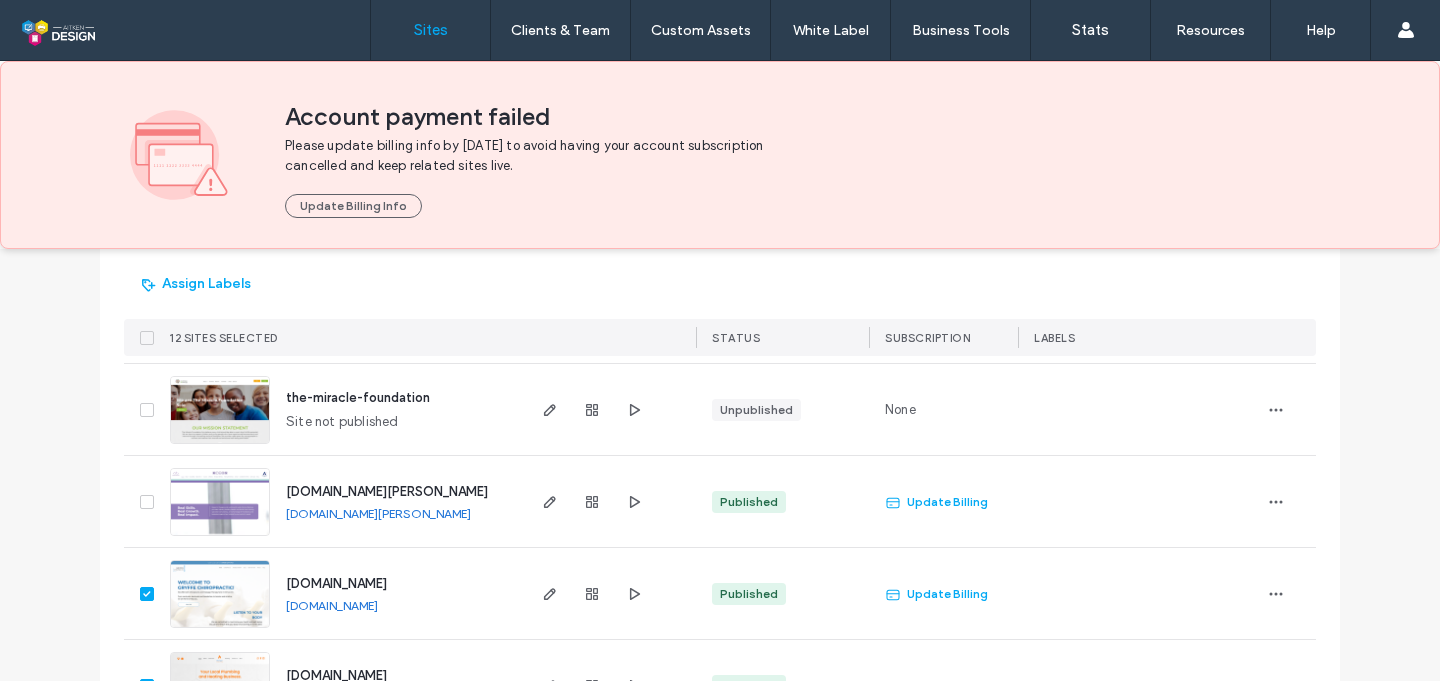 scroll, scrollTop: 2618, scrollLeft: 0, axis: vertical 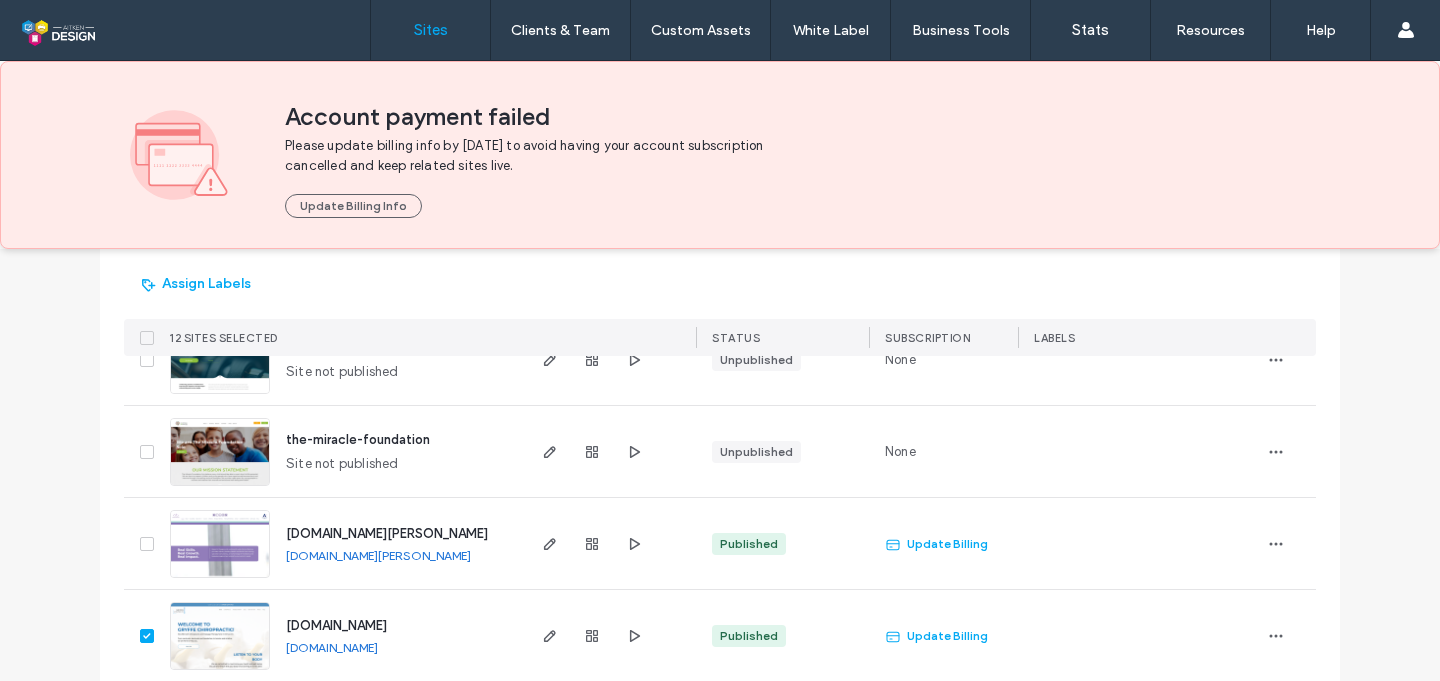 click at bounding box center (147, 544) 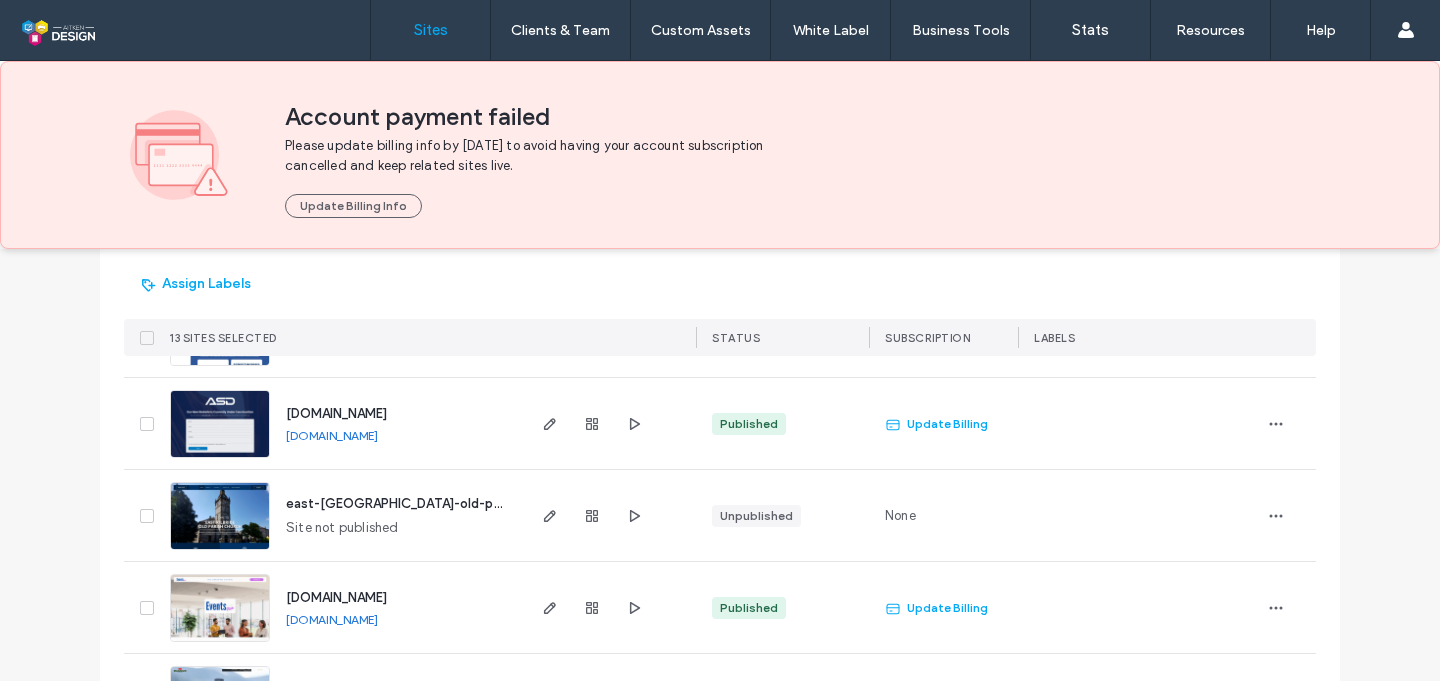 scroll, scrollTop: 2219, scrollLeft: 0, axis: vertical 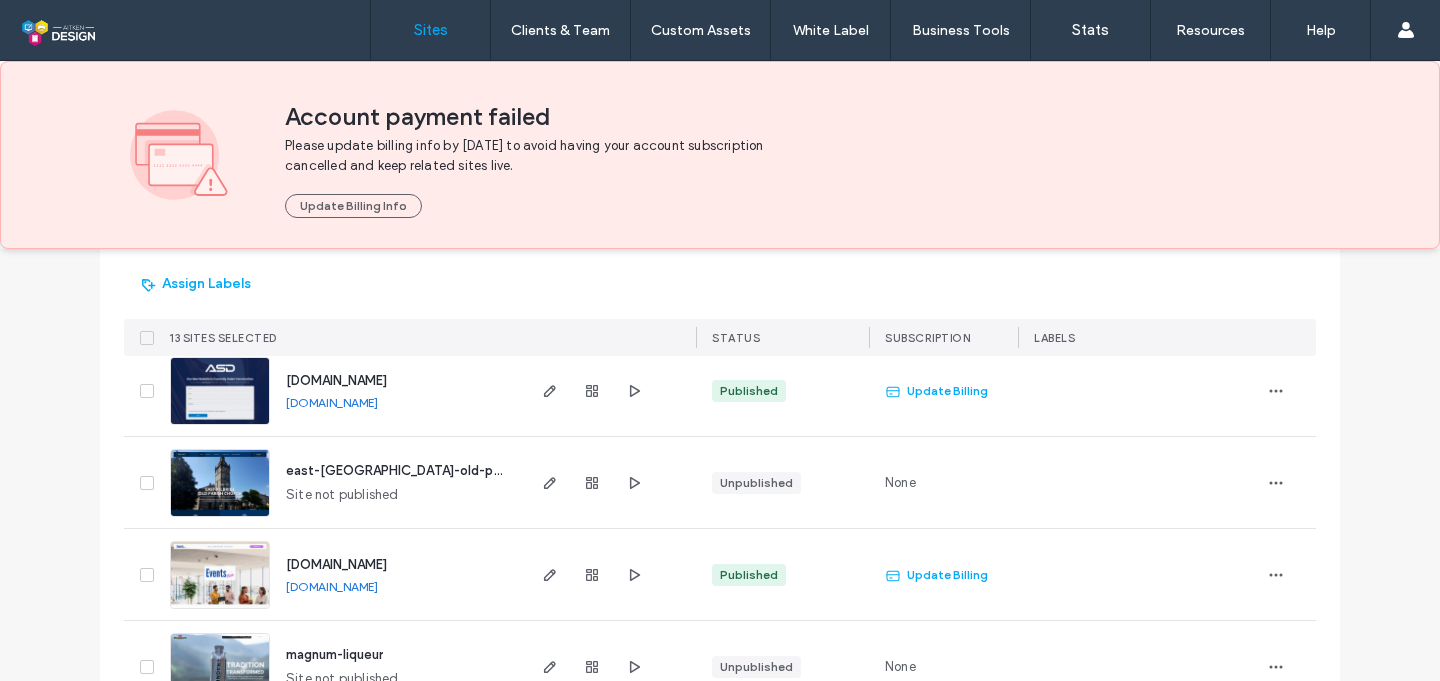 click 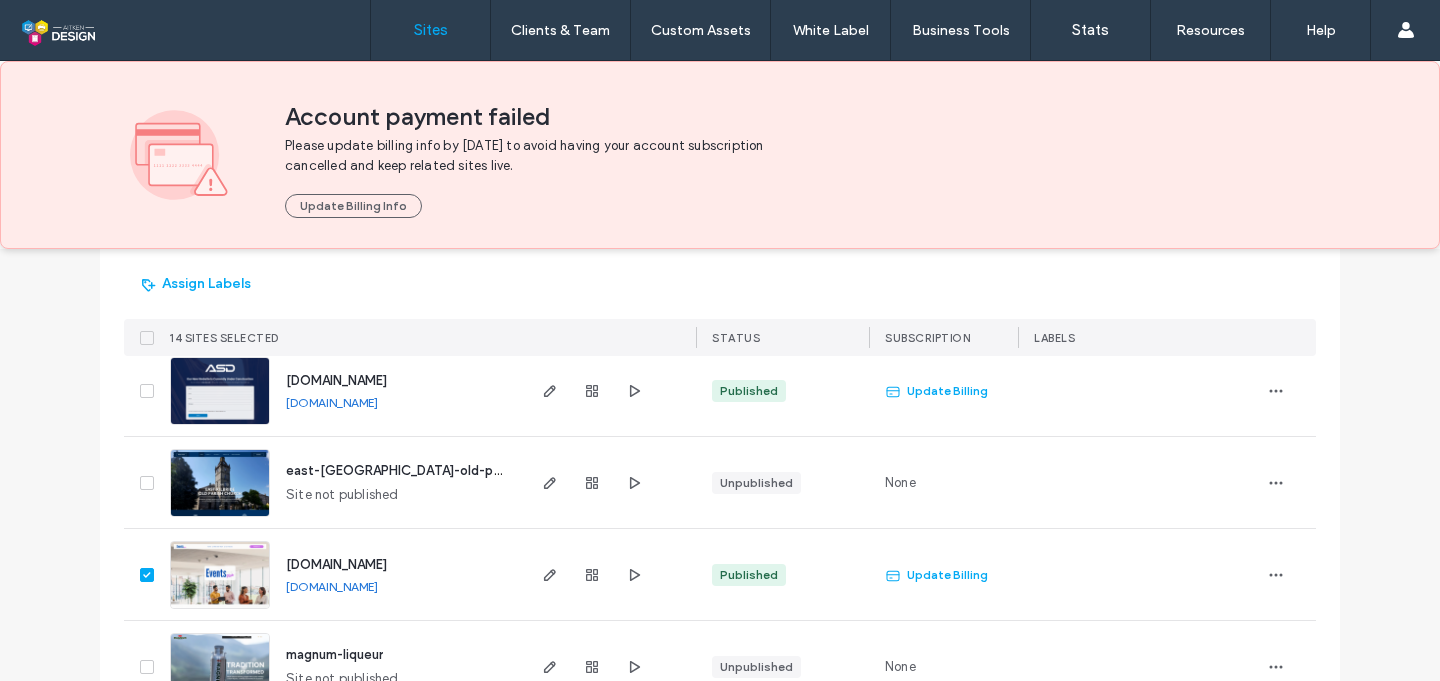click 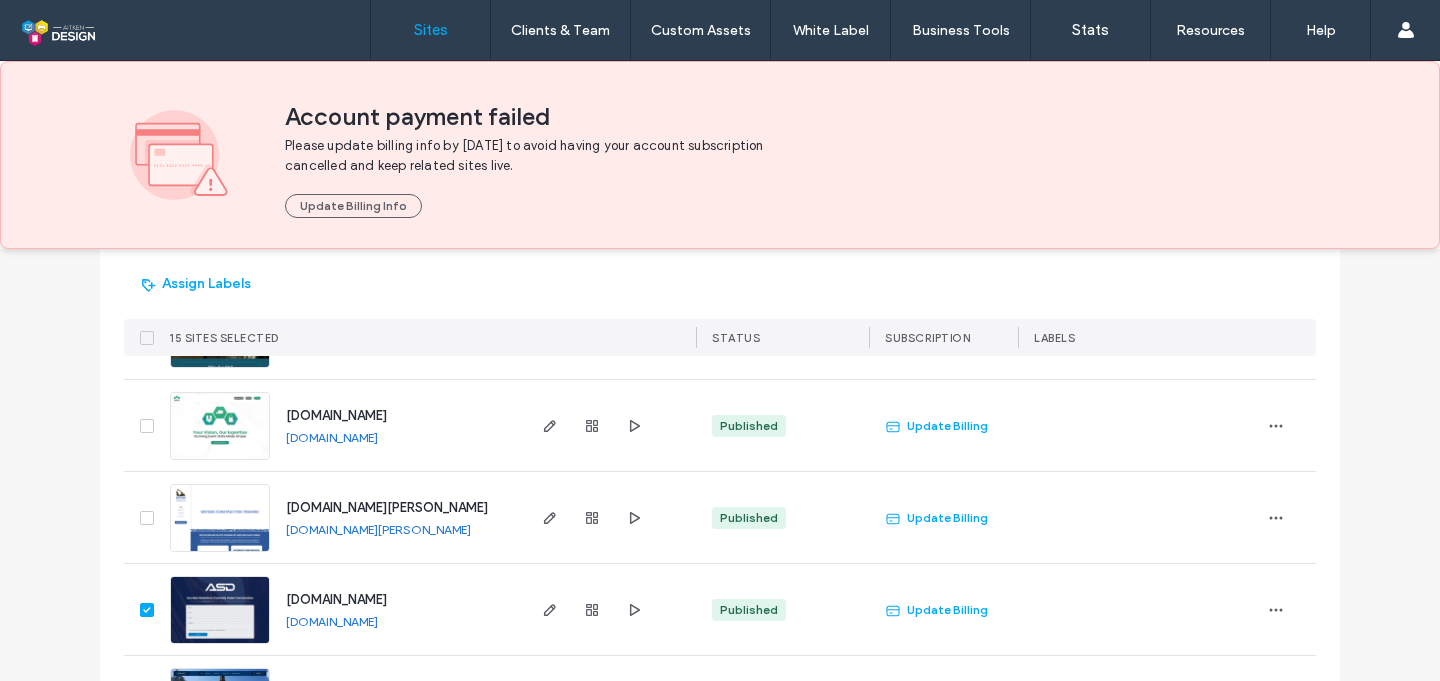 scroll, scrollTop: 1996, scrollLeft: 0, axis: vertical 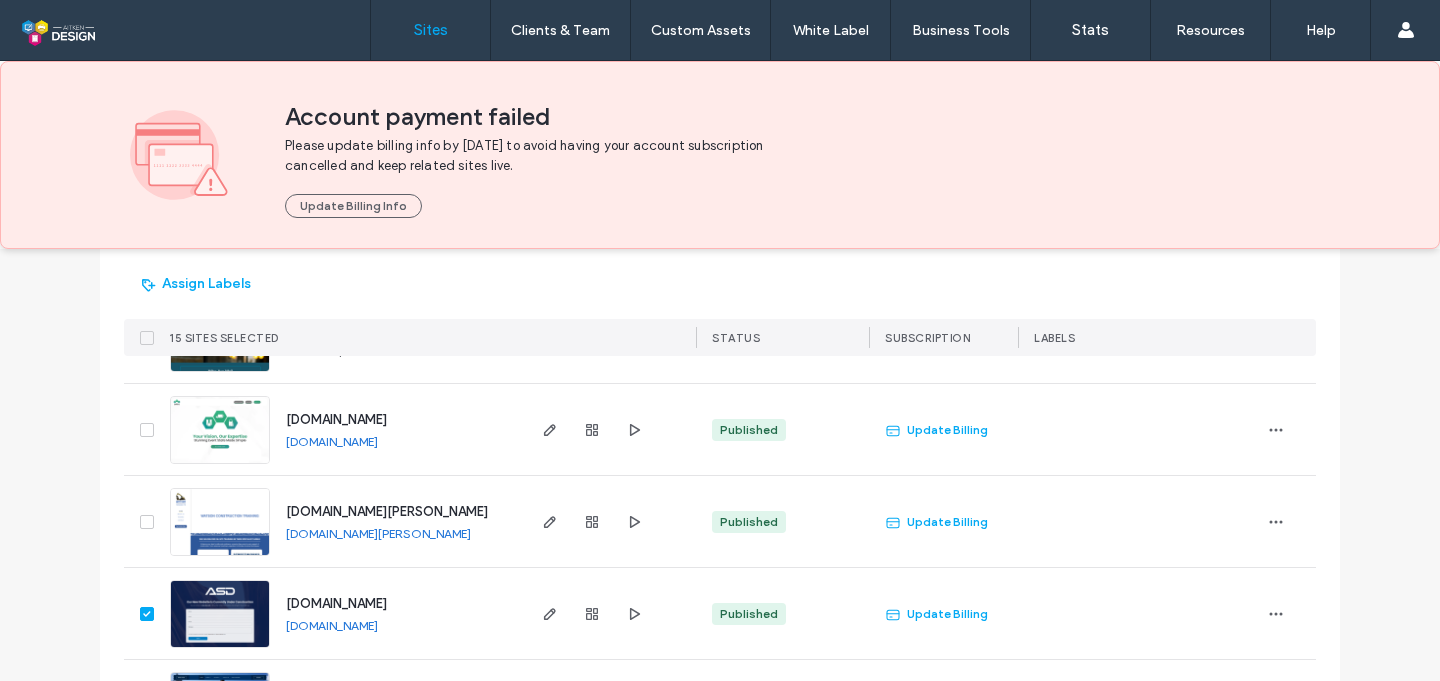 click at bounding box center [147, 522] 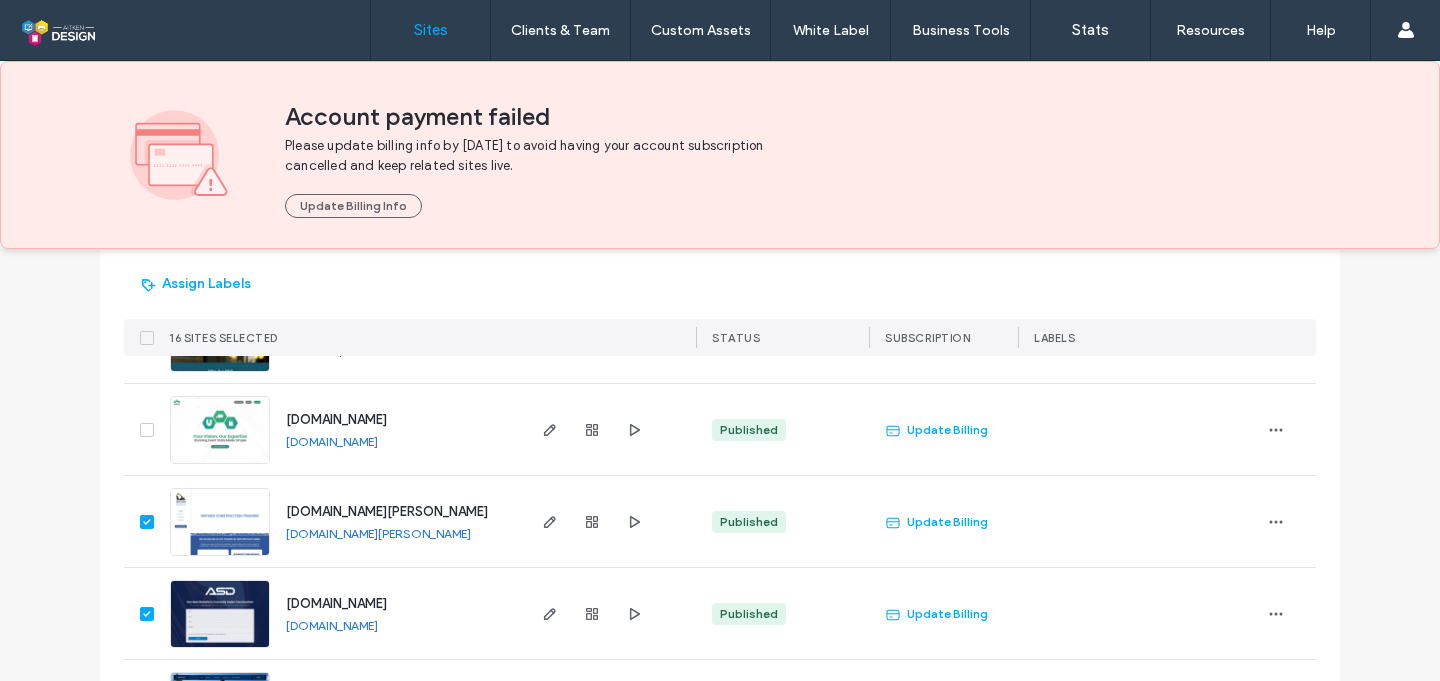 click at bounding box center [147, 430] 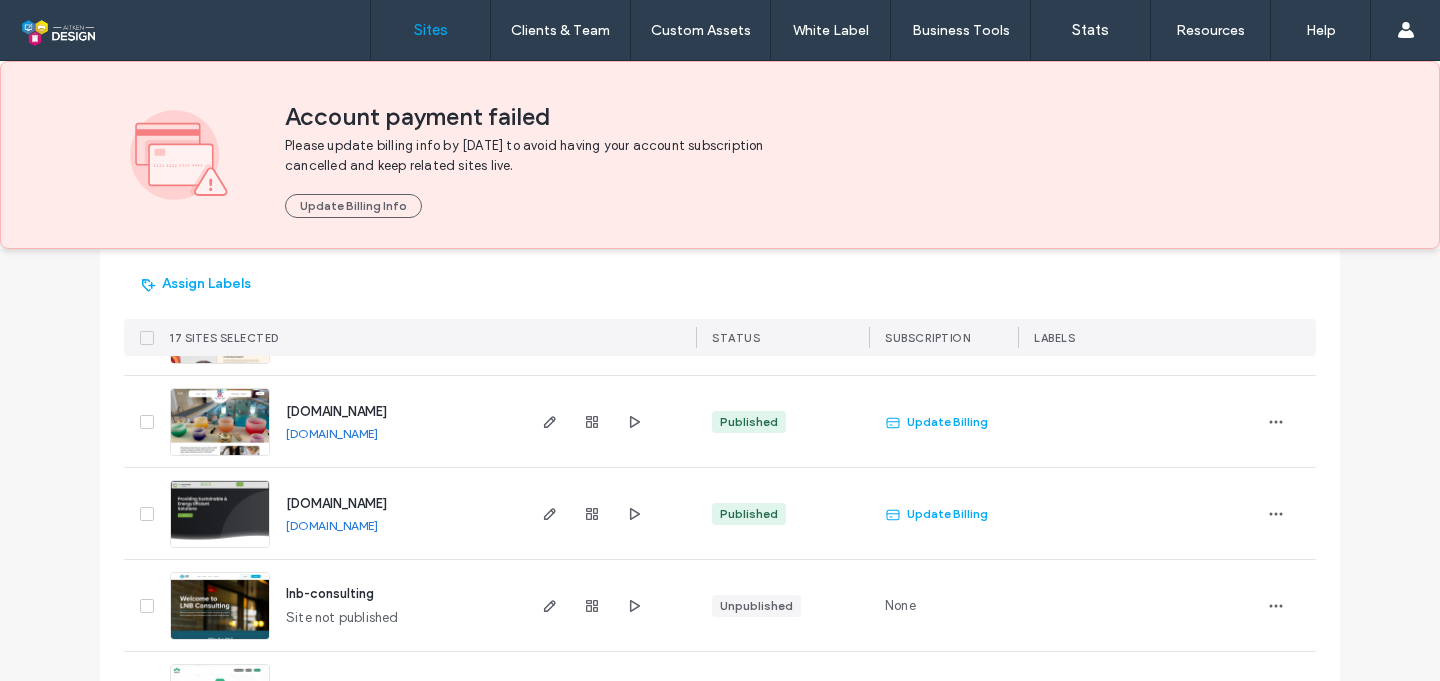 scroll, scrollTop: 1724, scrollLeft: 0, axis: vertical 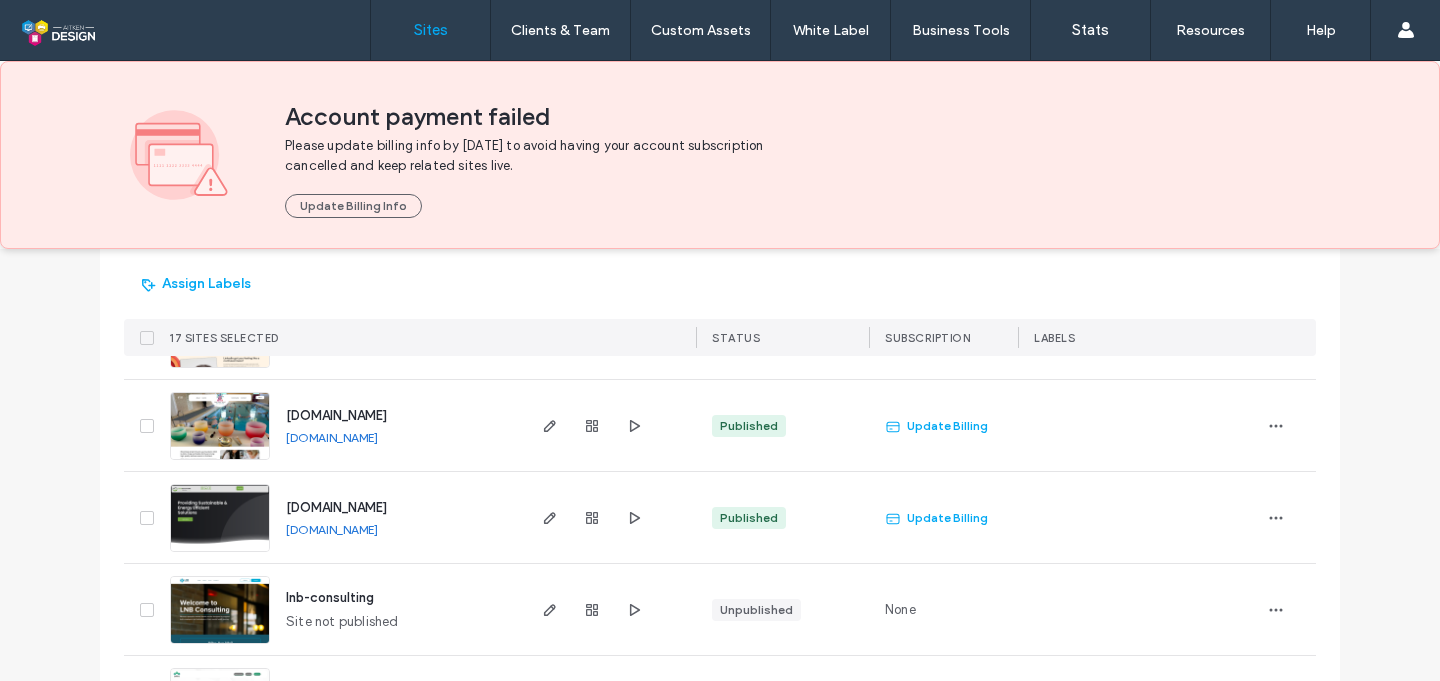 click 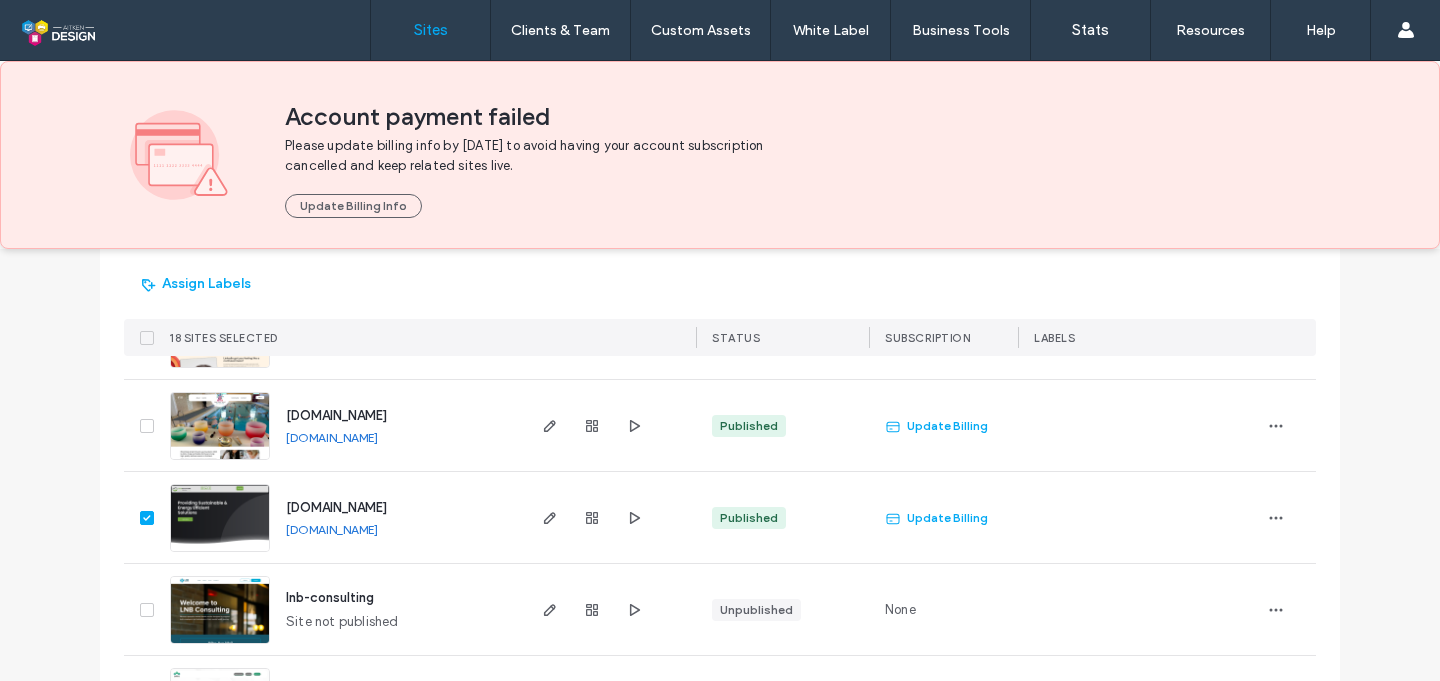 click 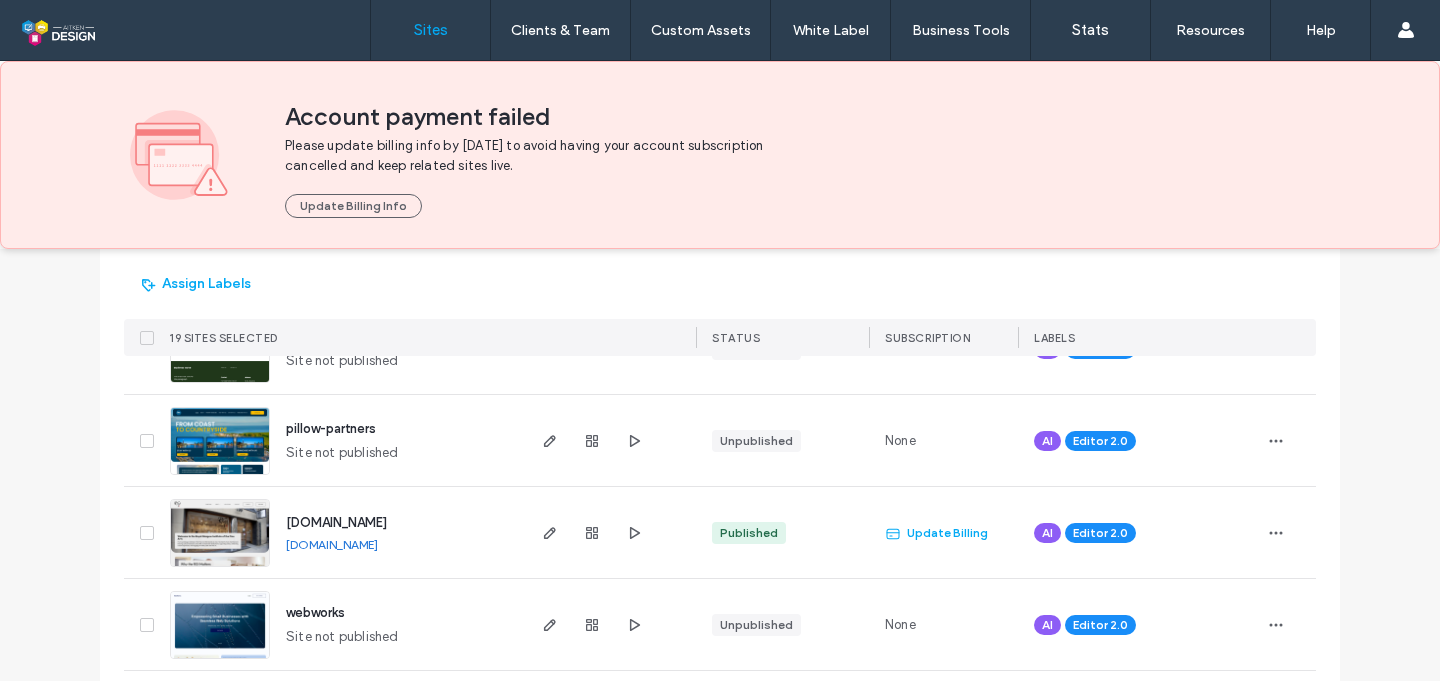 scroll, scrollTop: 880, scrollLeft: 0, axis: vertical 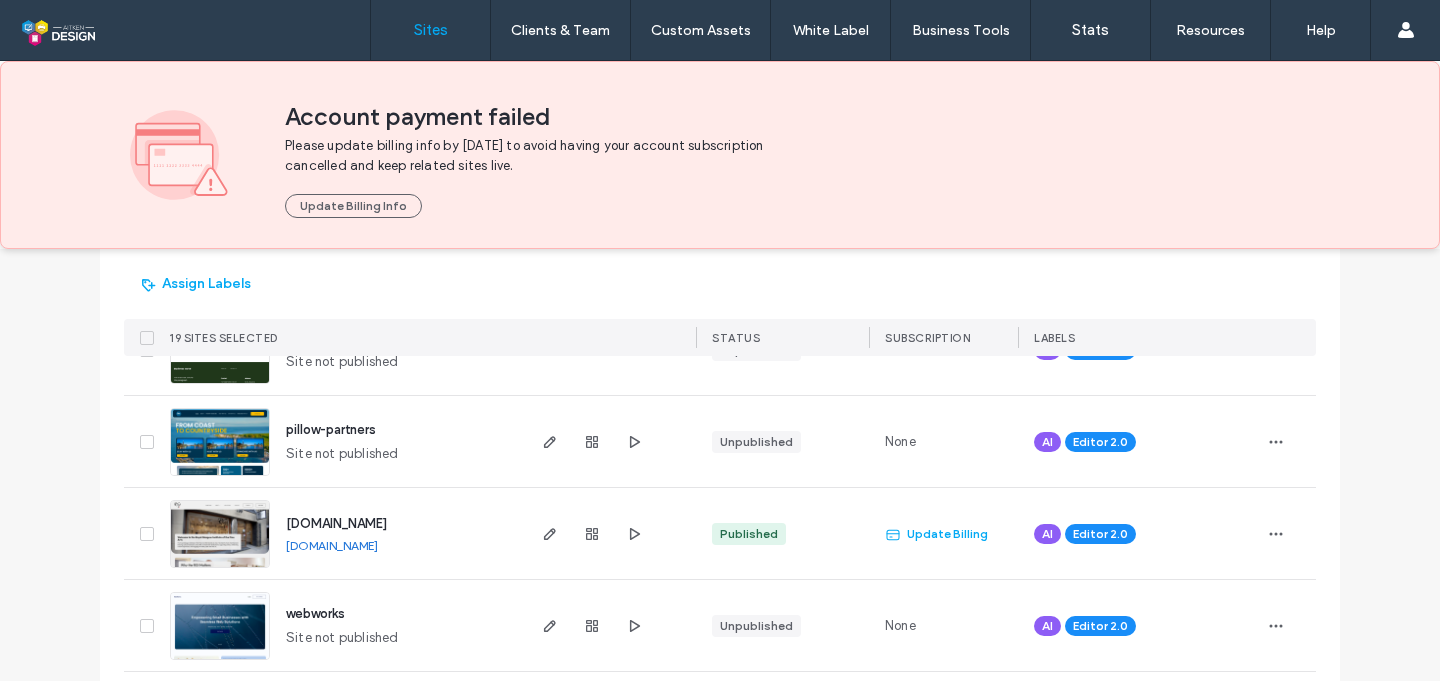 click 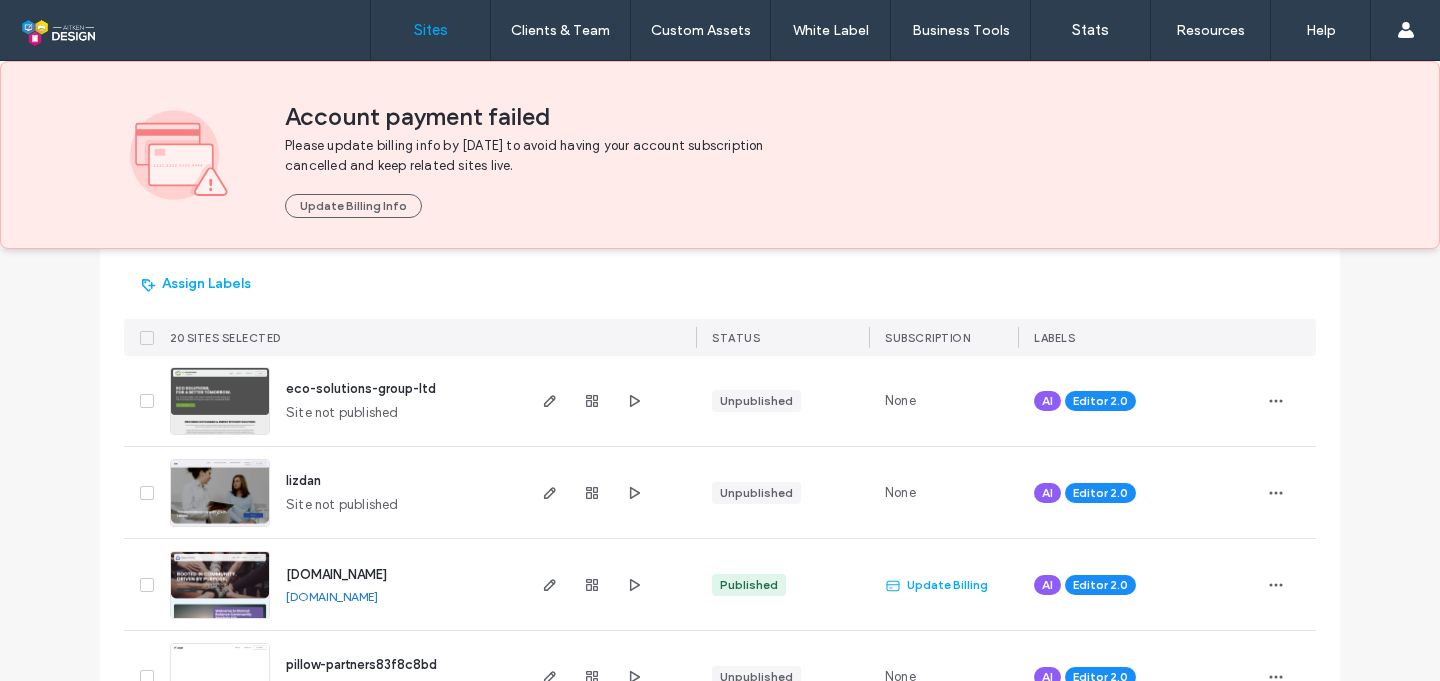 scroll, scrollTop: 557, scrollLeft: 0, axis: vertical 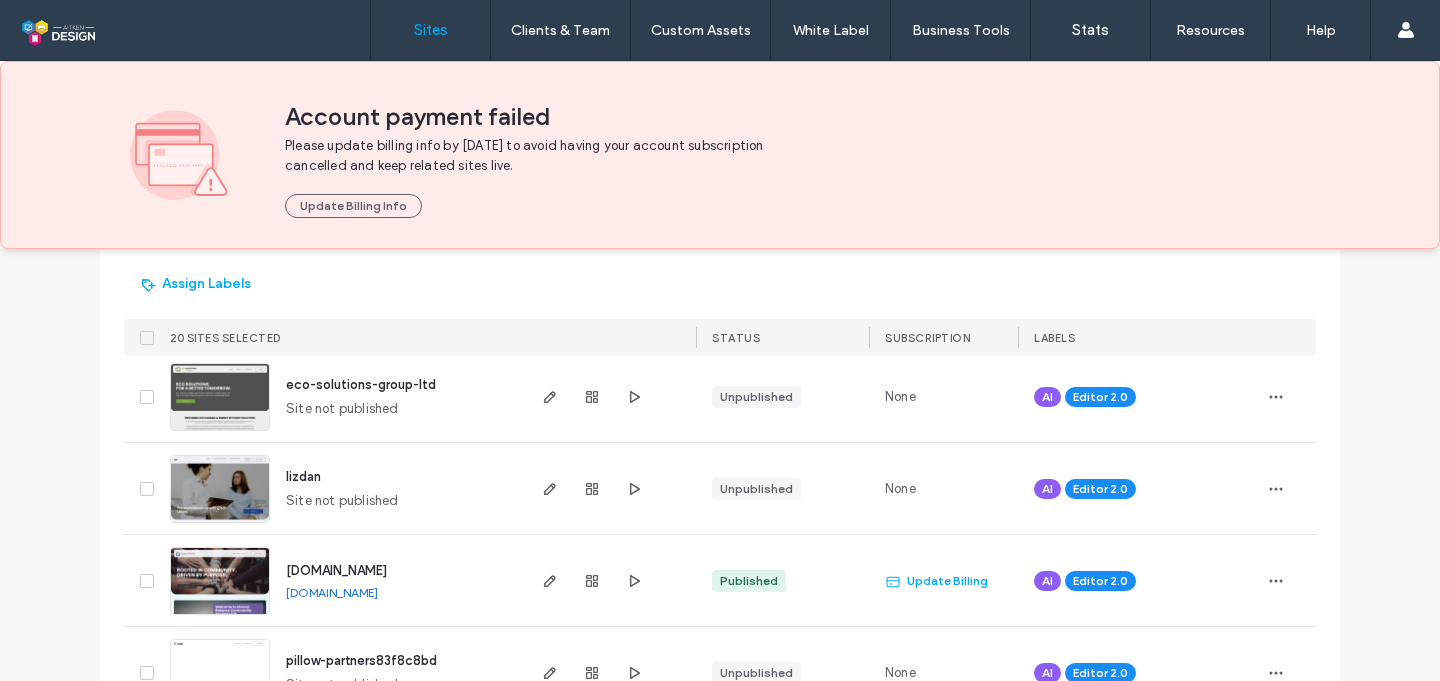 click at bounding box center [143, 580] 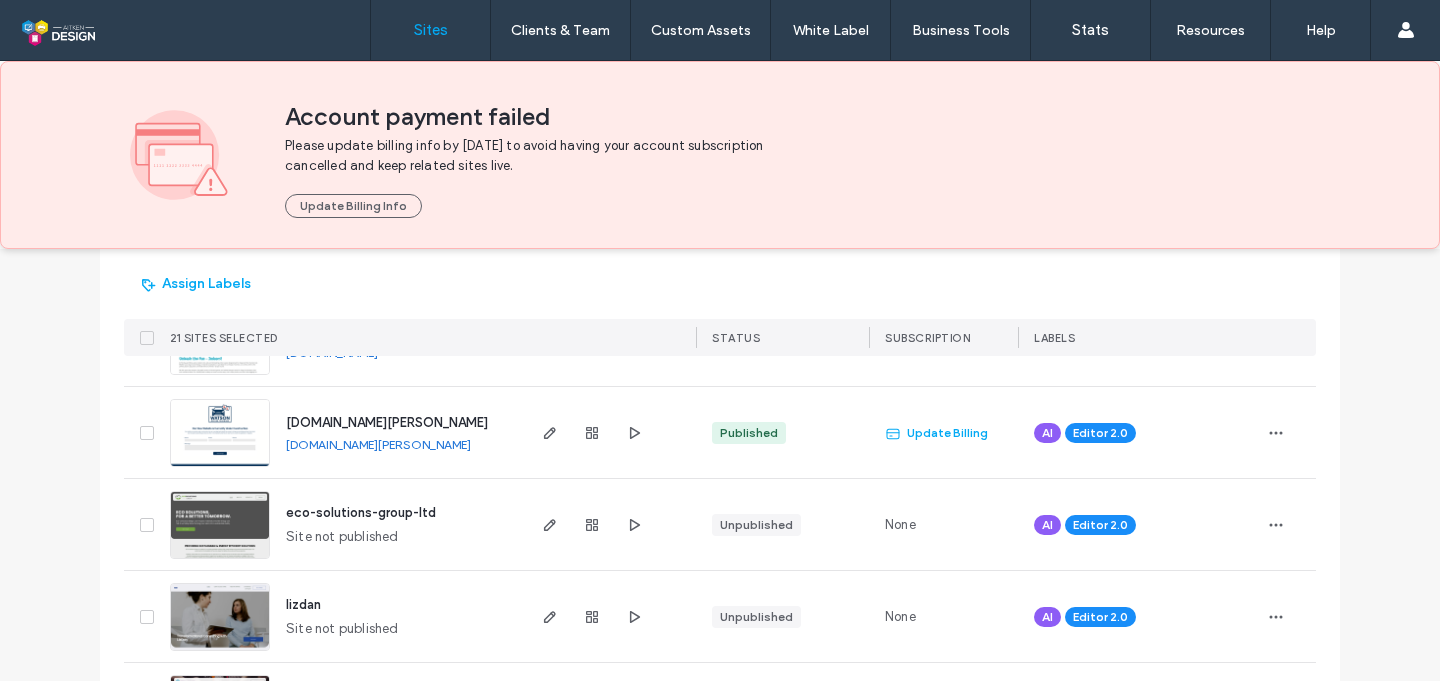 scroll, scrollTop: 364, scrollLeft: 0, axis: vertical 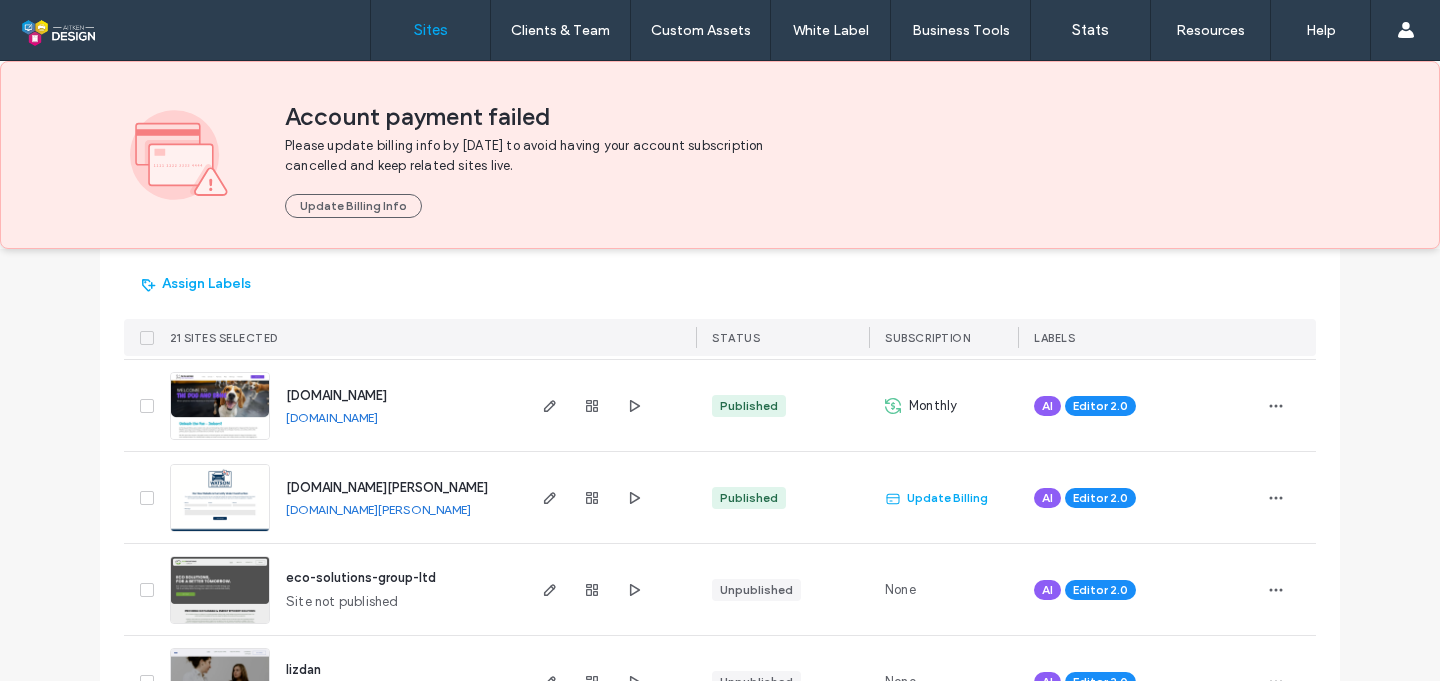click at bounding box center [147, 498] 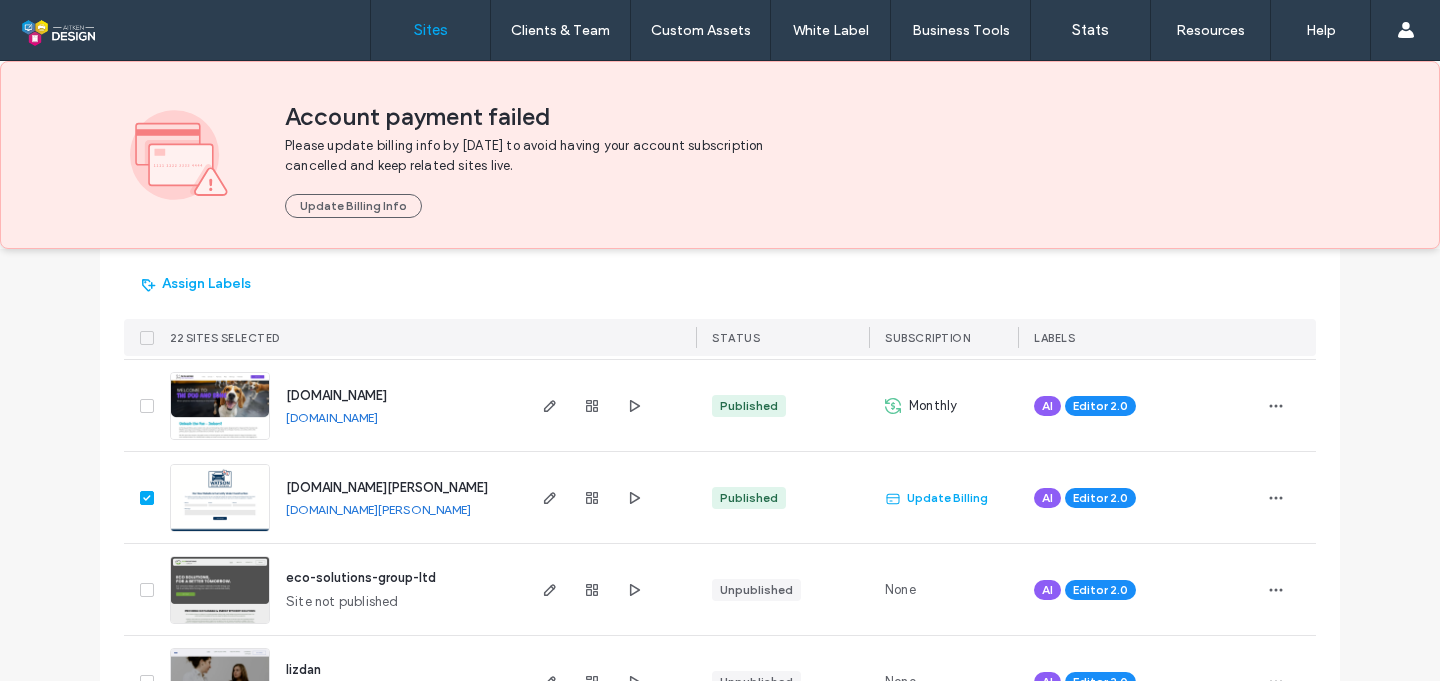 click 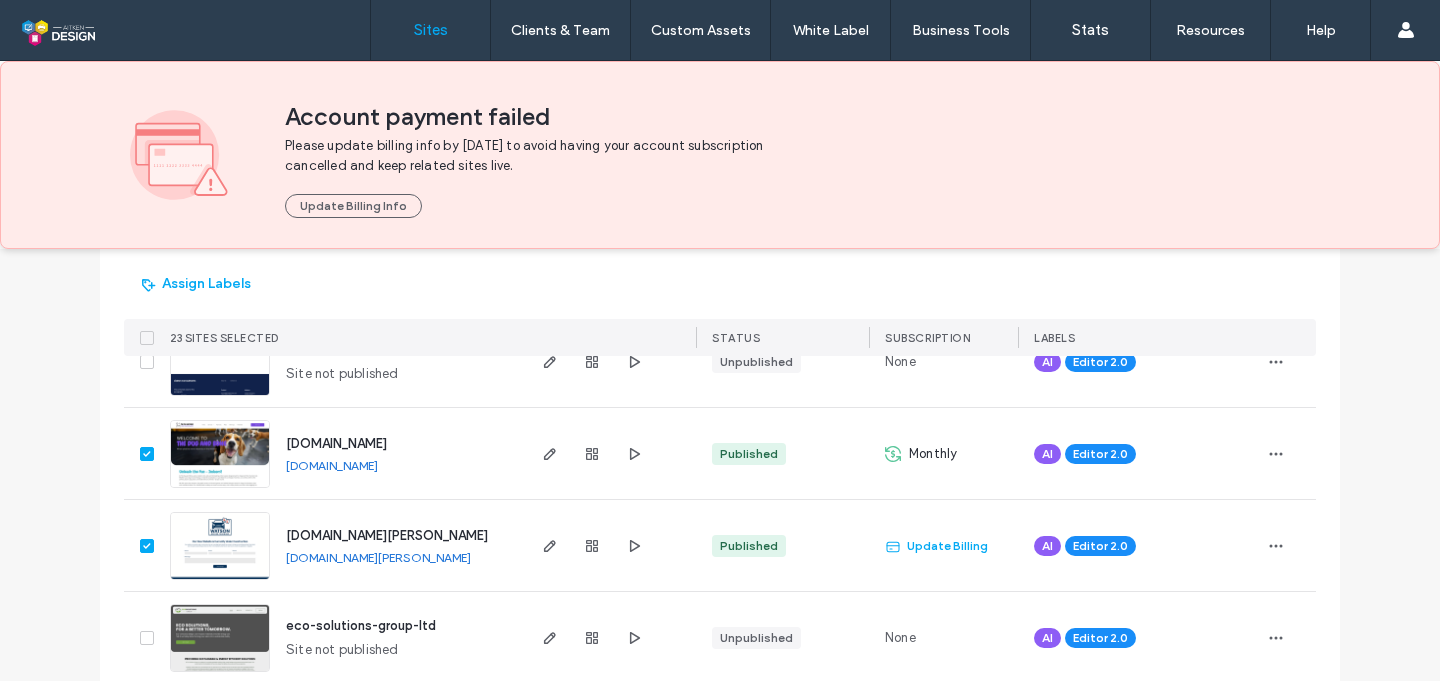 scroll, scrollTop: 321, scrollLeft: 0, axis: vertical 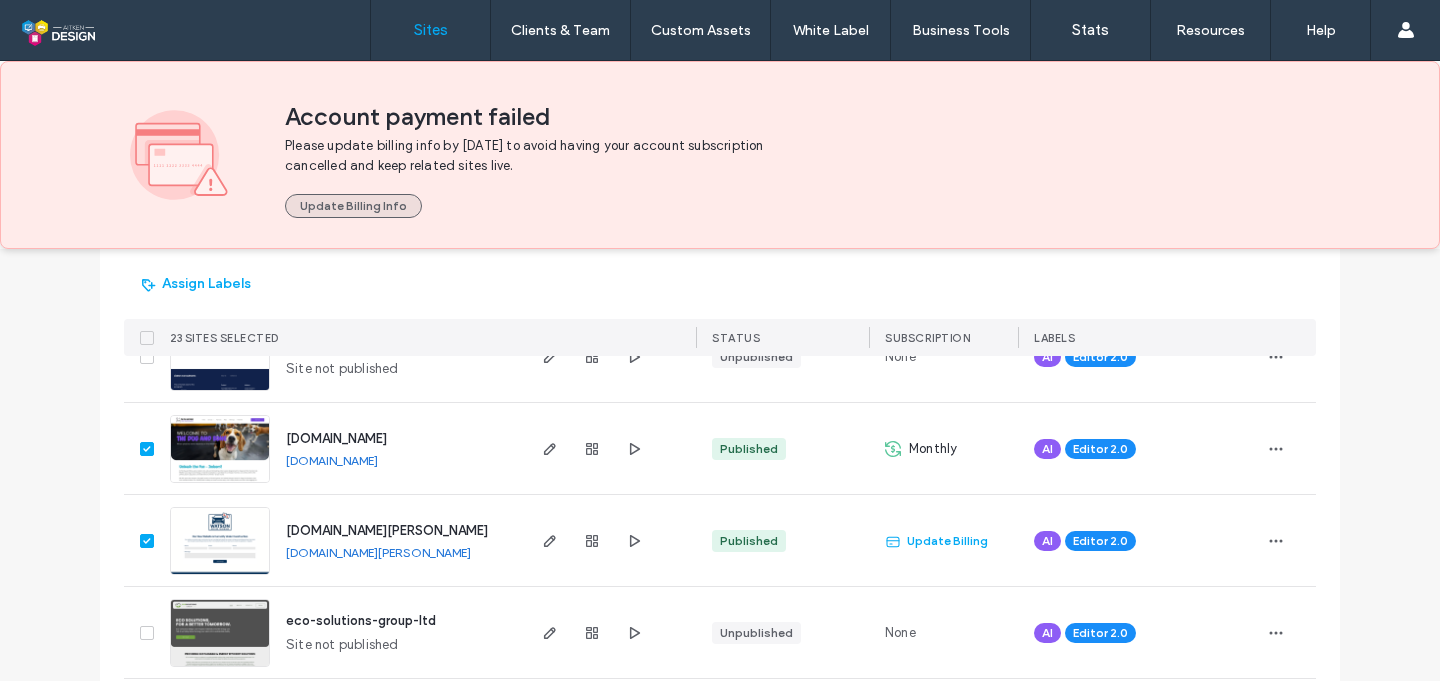 click on "Update Billing Info" at bounding box center (353, 206) 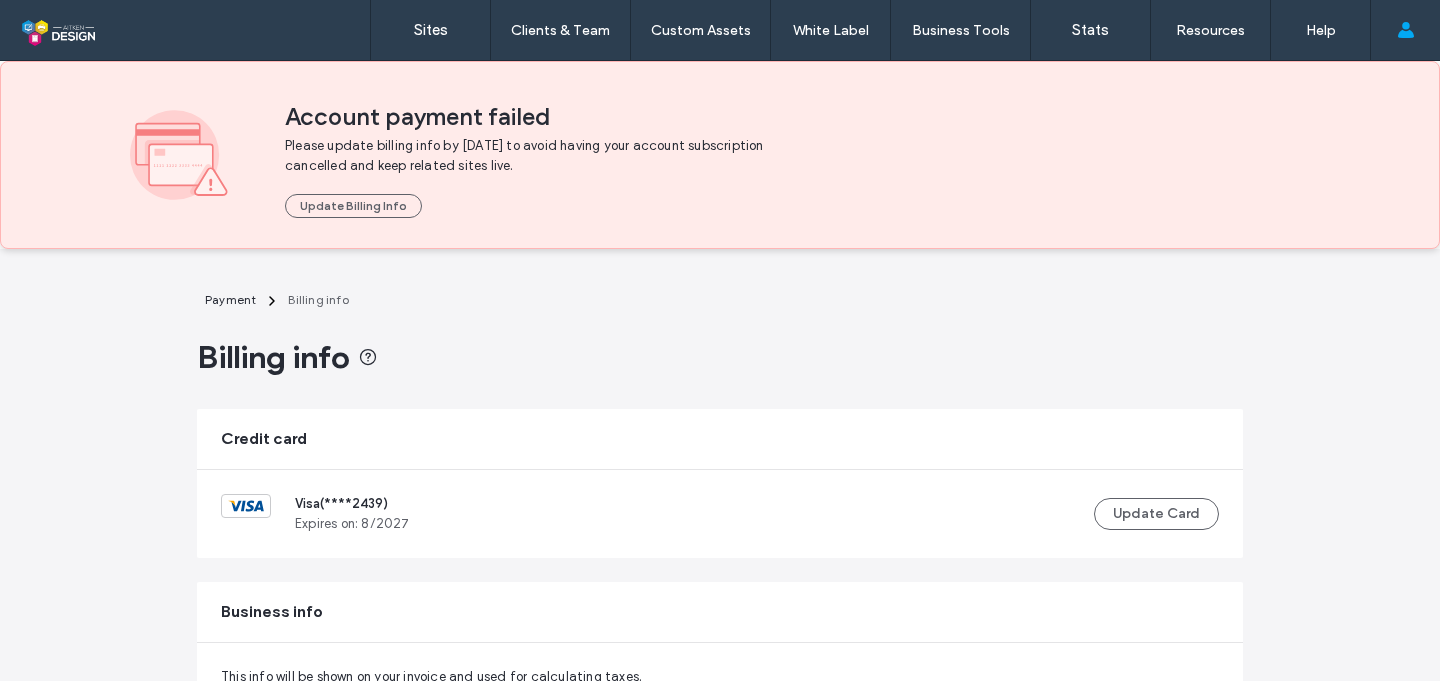 scroll, scrollTop: 0, scrollLeft: 0, axis: both 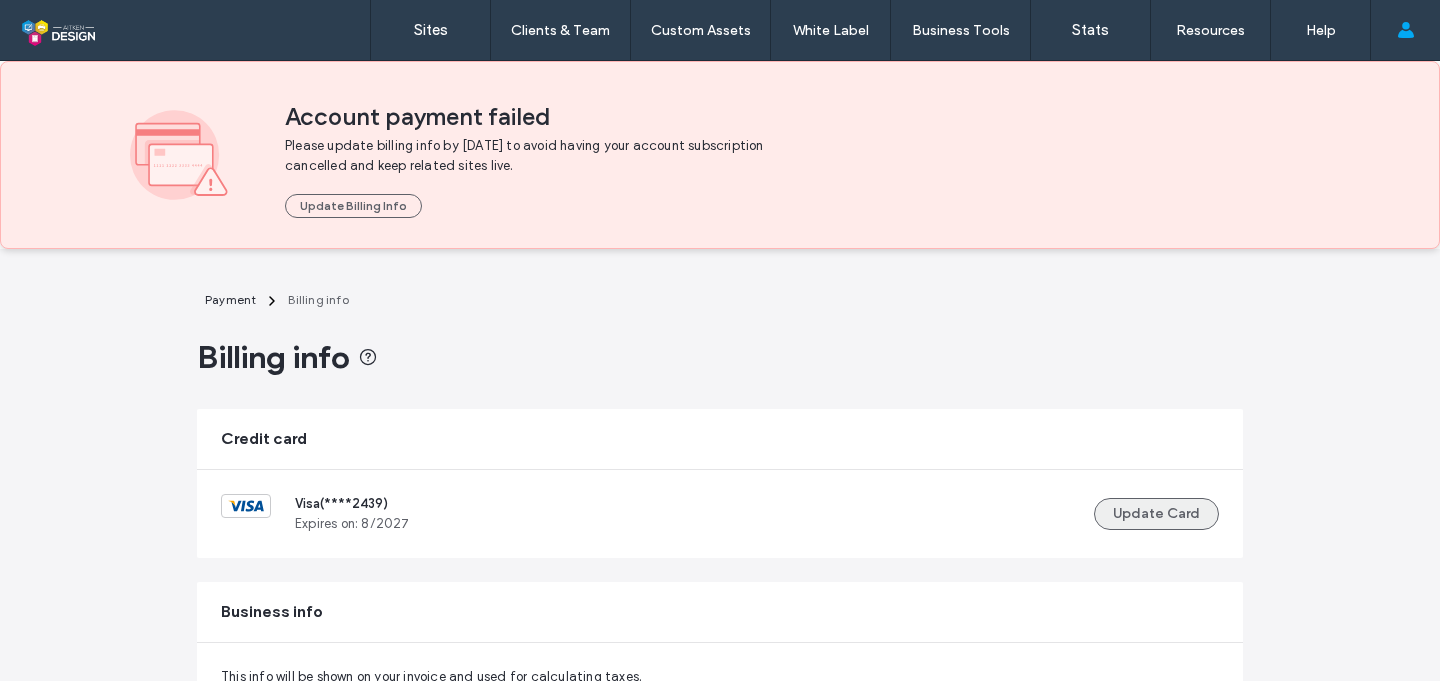 click on "Update Card" at bounding box center (1156, 514) 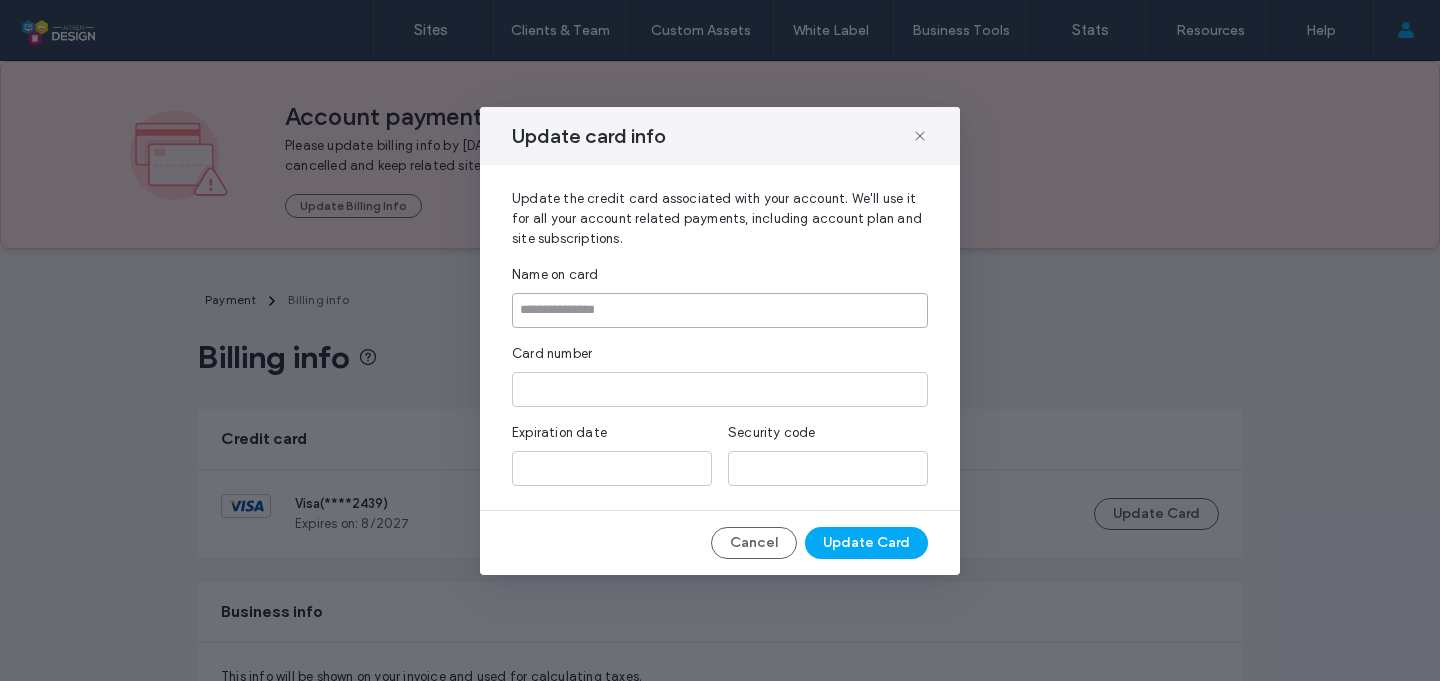 click at bounding box center (720, 310) 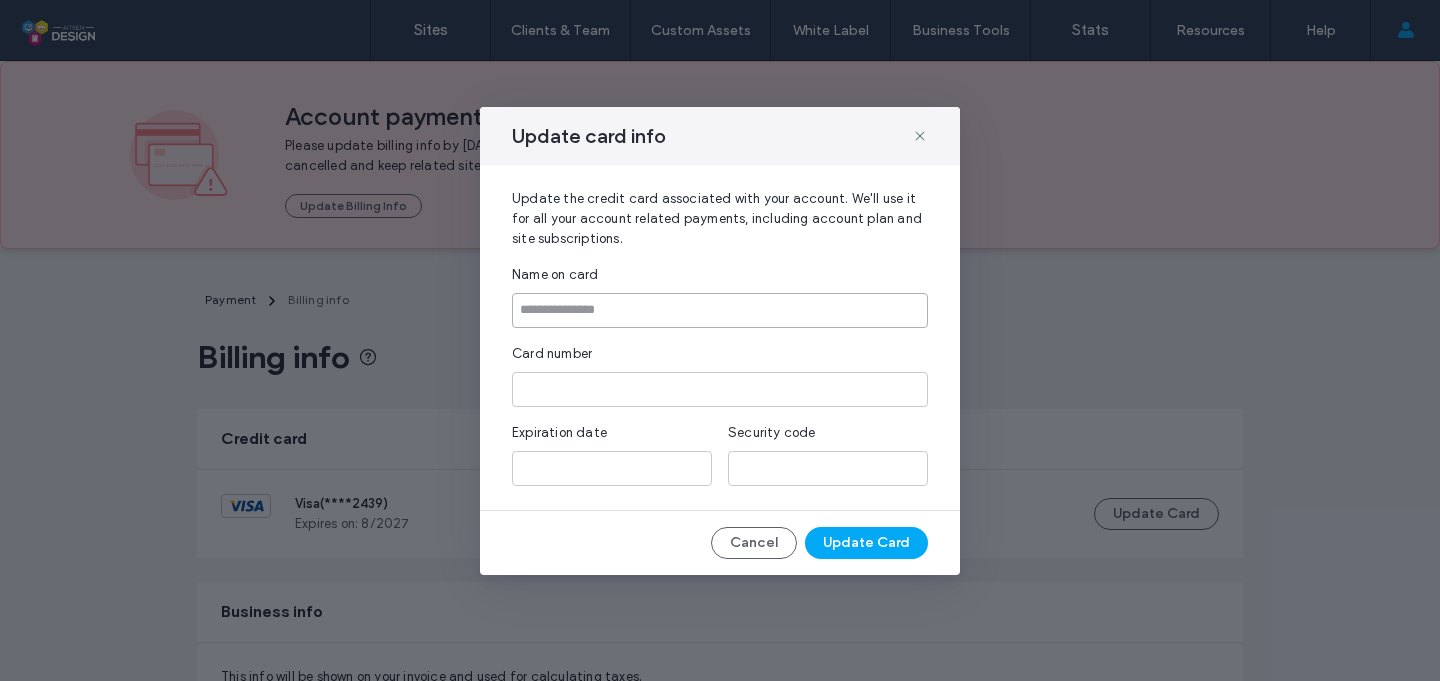 click at bounding box center (720, 310) 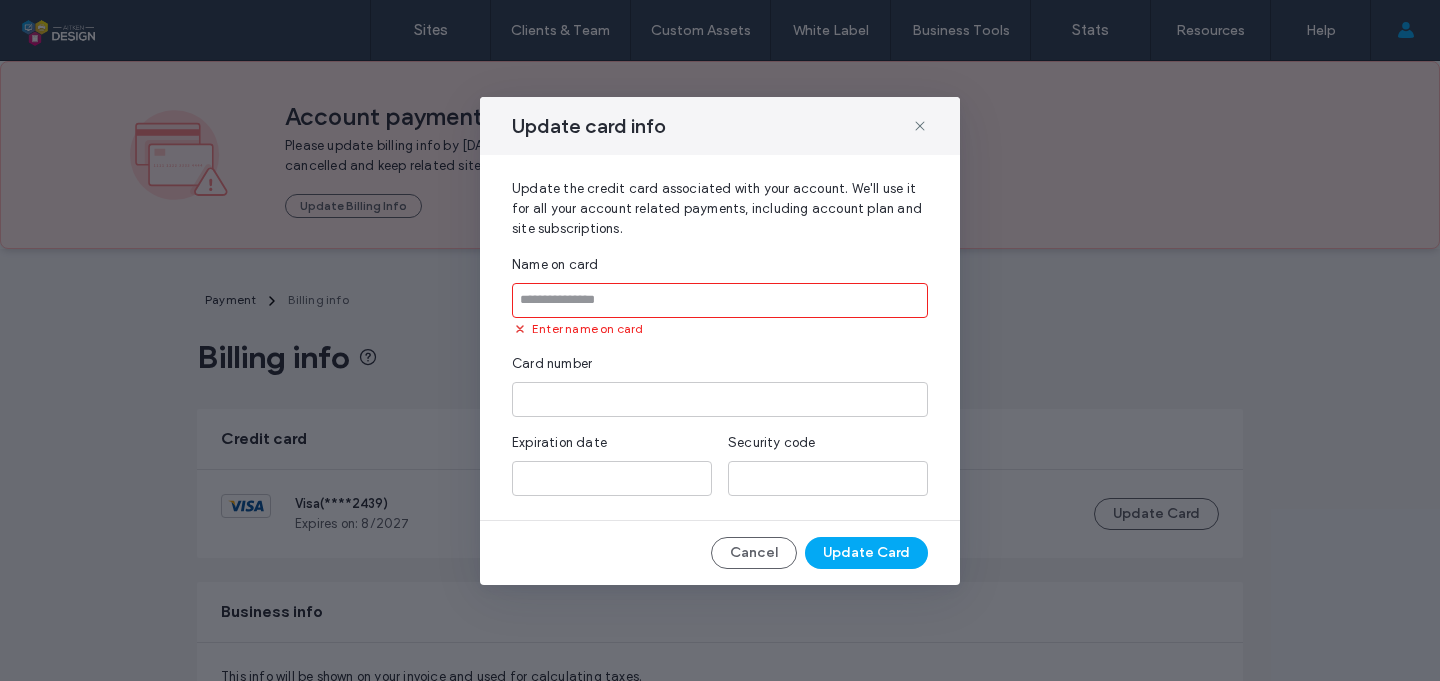 type on "**********" 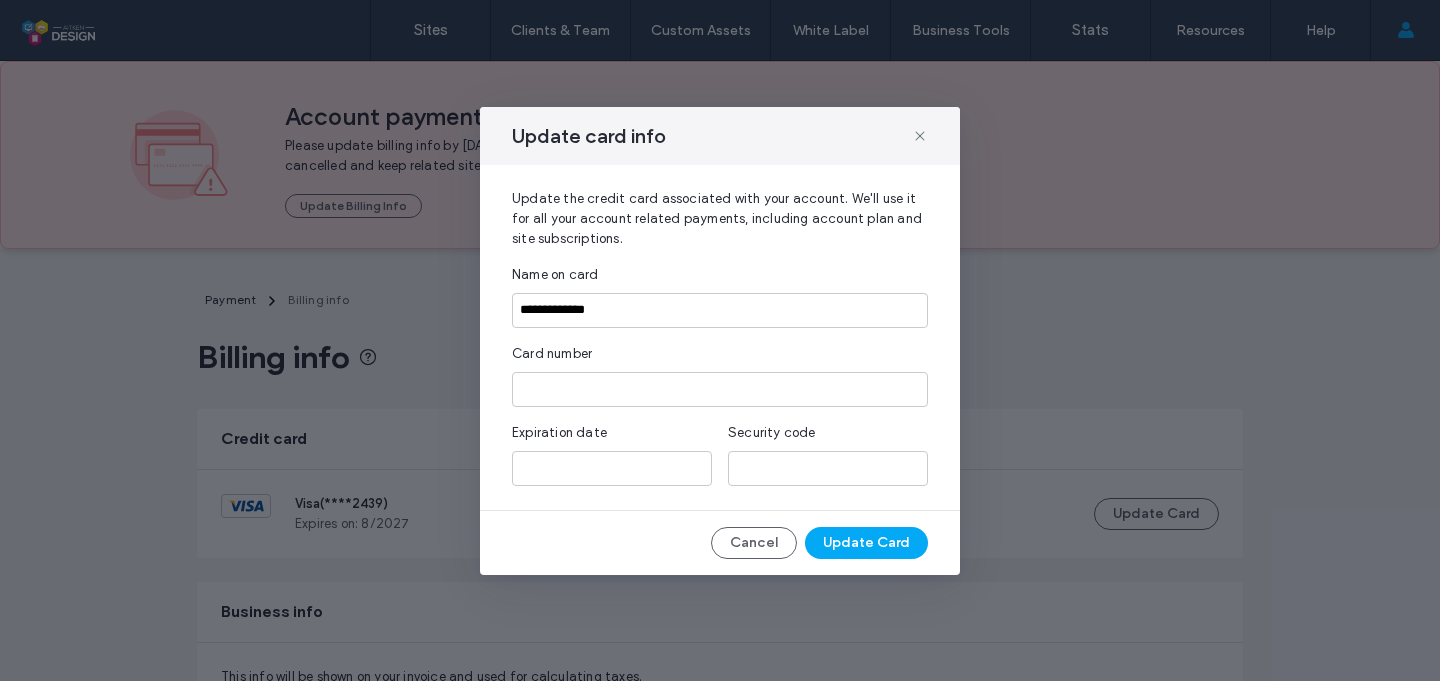 click at bounding box center [720, 389] 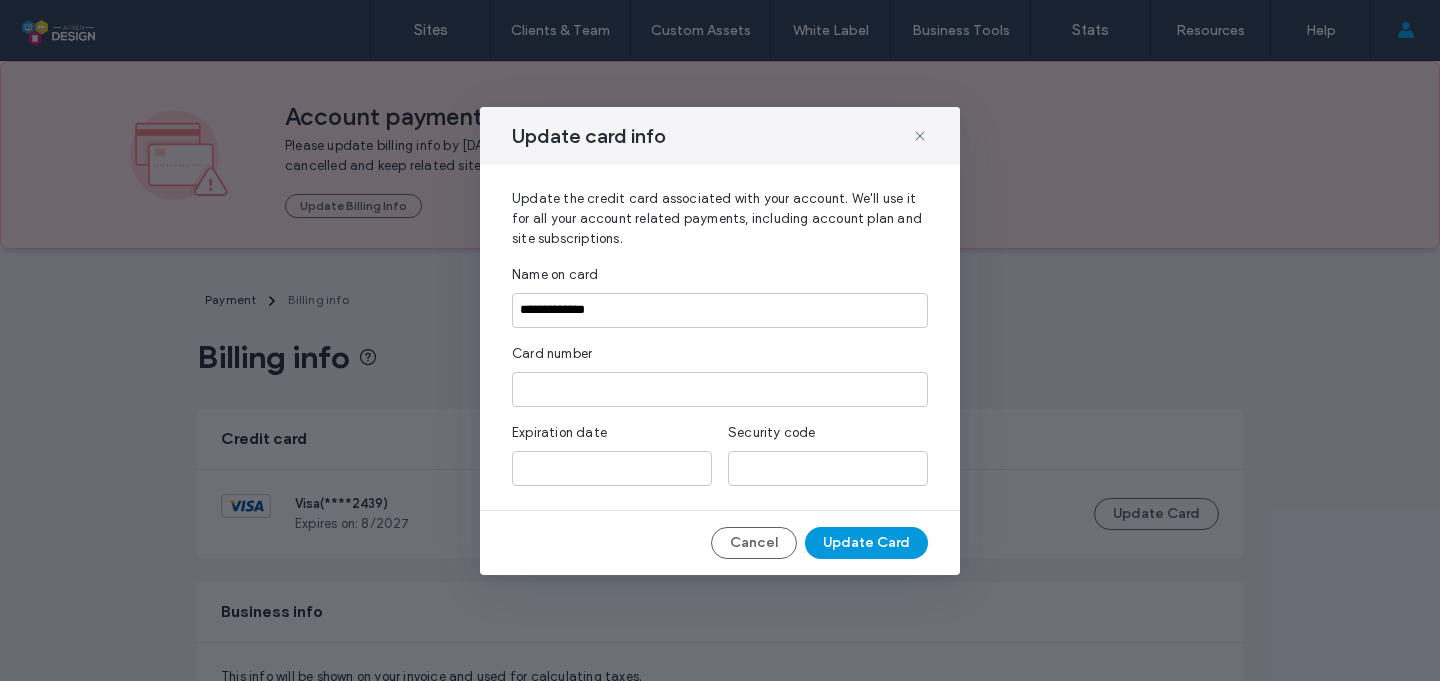 click on "Update Card" at bounding box center [866, 543] 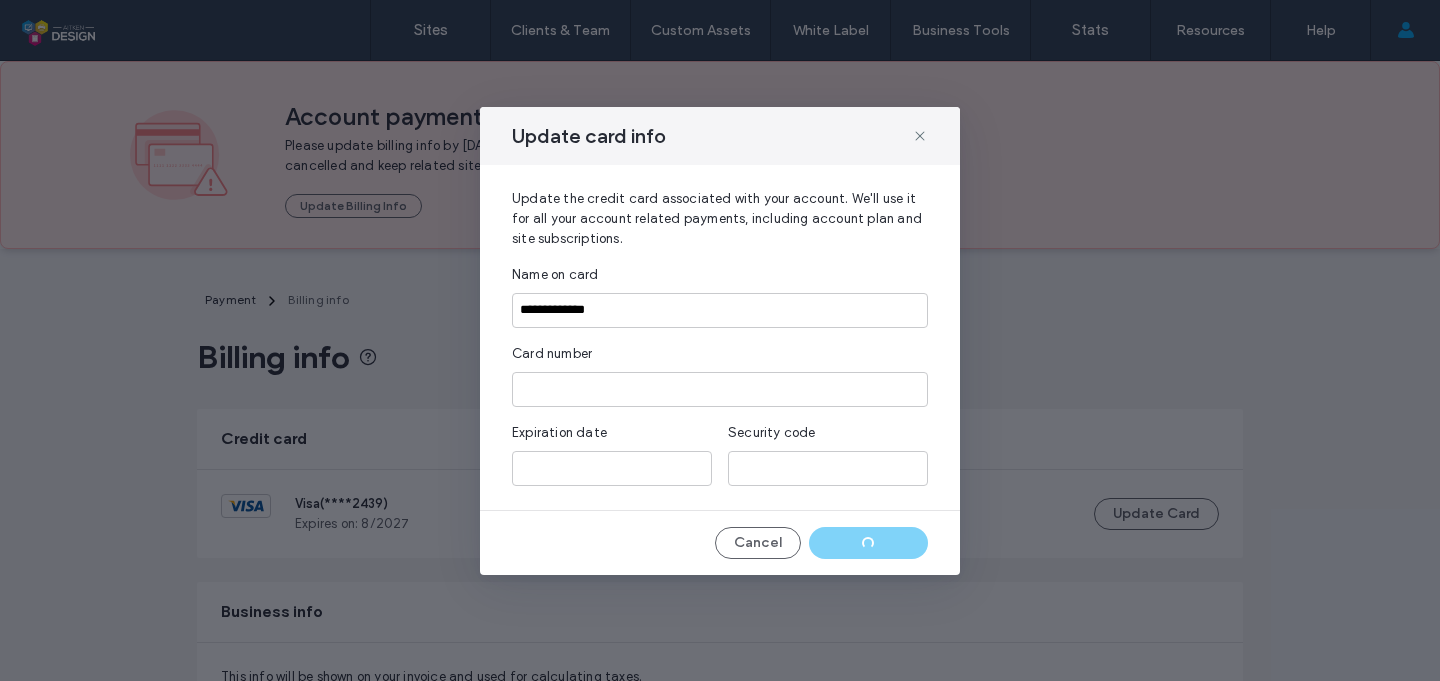 type 